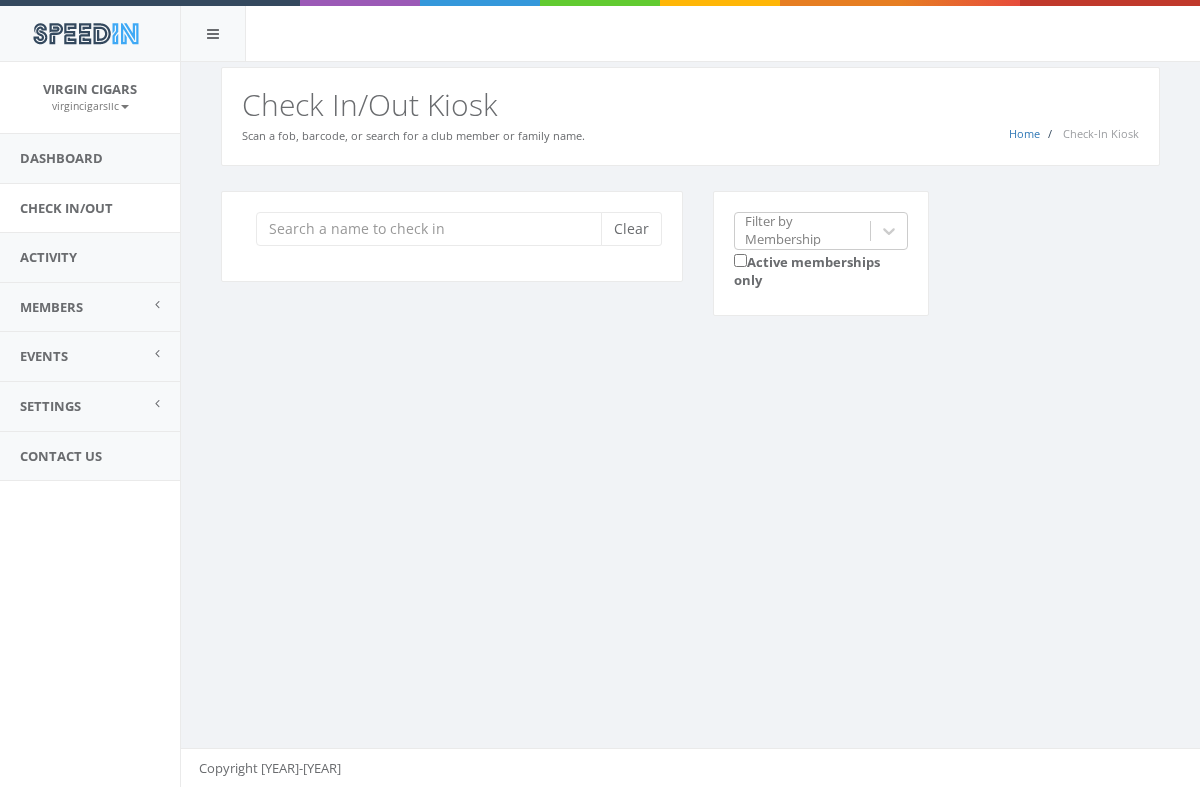 scroll, scrollTop: 0, scrollLeft: 0, axis: both 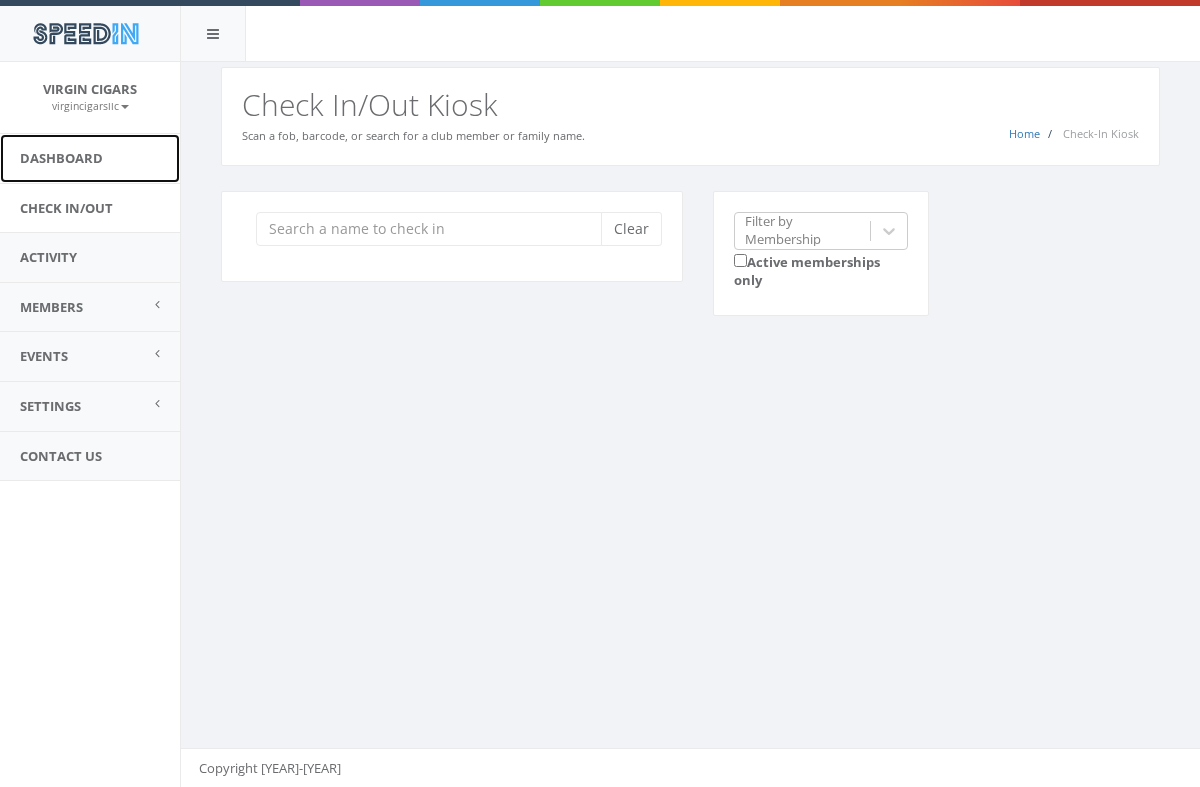 click on "Dashboard" at bounding box center (90, 158) 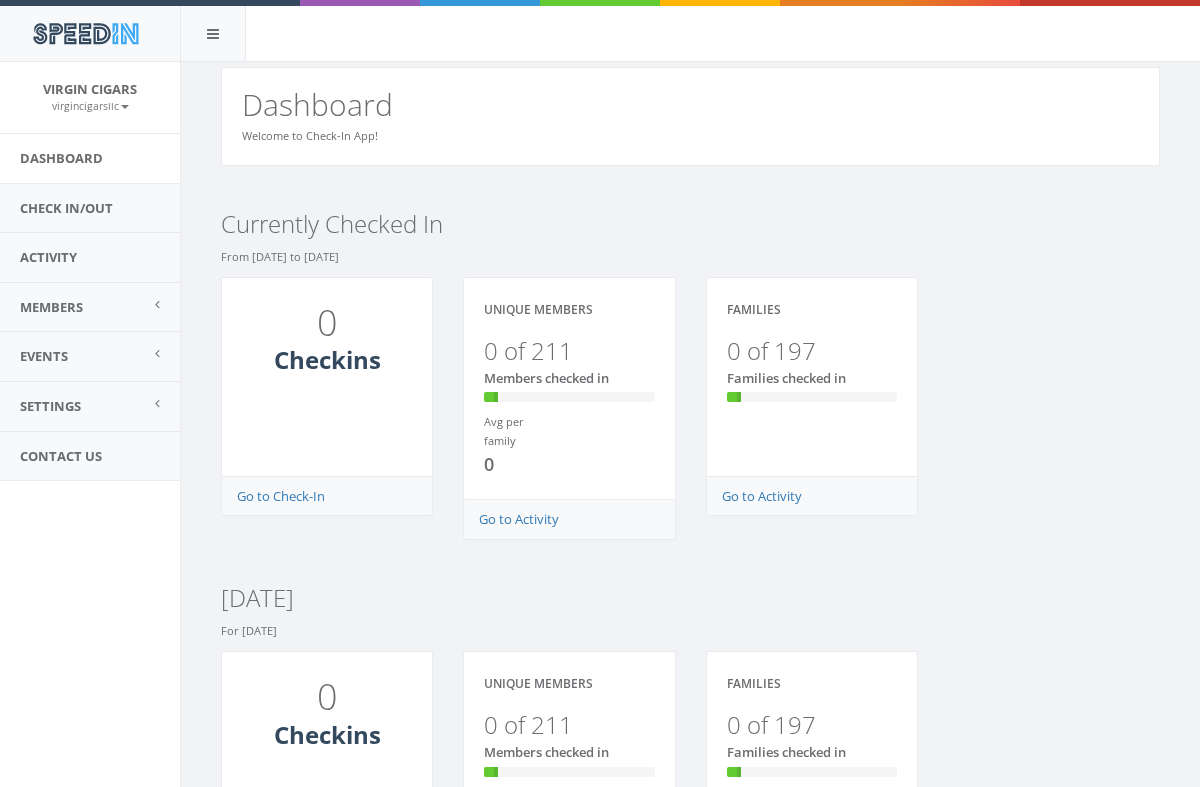 scroll, scrollTop: 0, scrollLeft: 0, axis: both 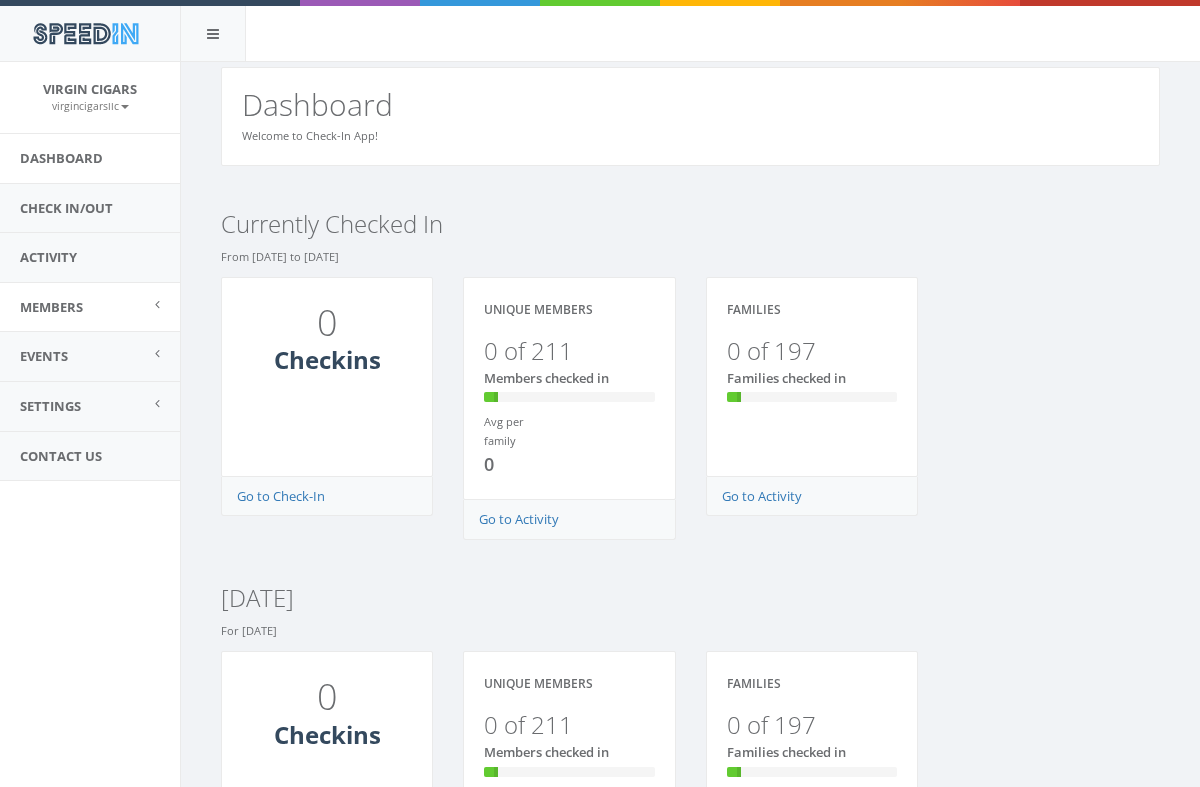 click on "Members" at bounding box center [51, 307] 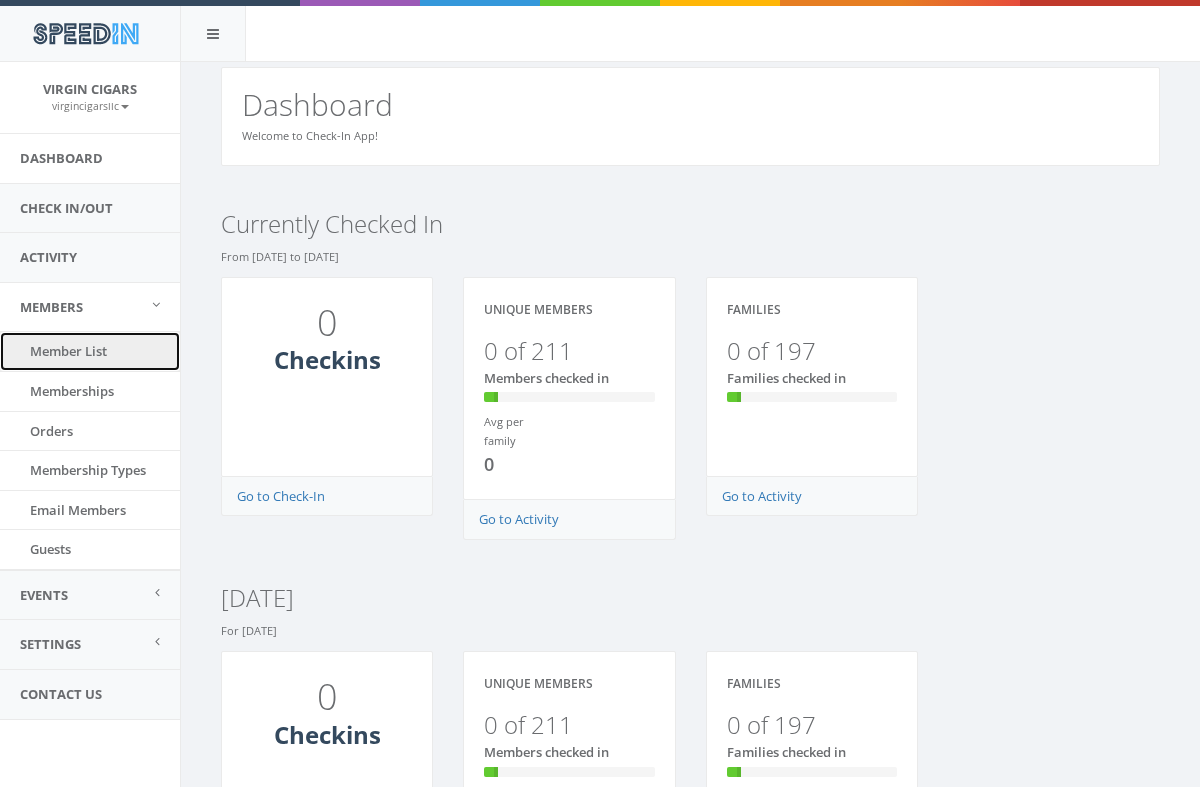 click on "Member List" at bounding box center [90, 351] 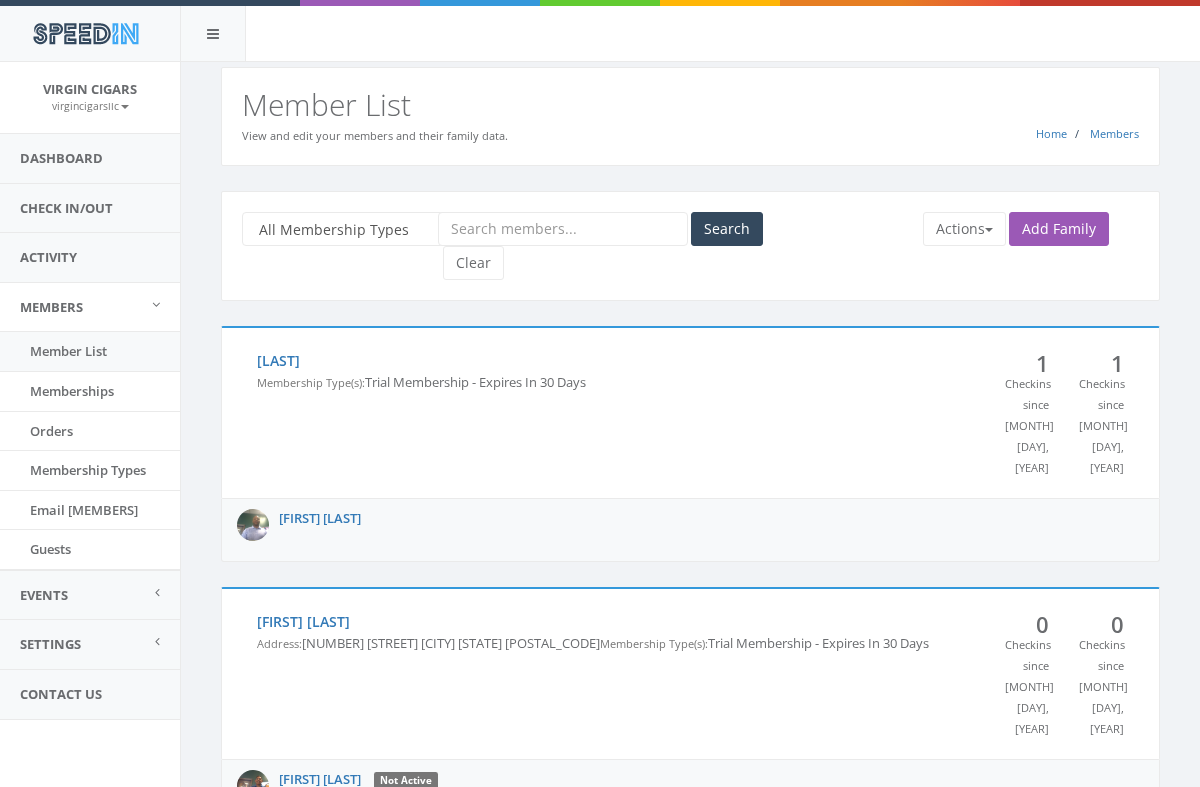 scroll, scrollTop: 0, scrollLeft: 0, axis: both 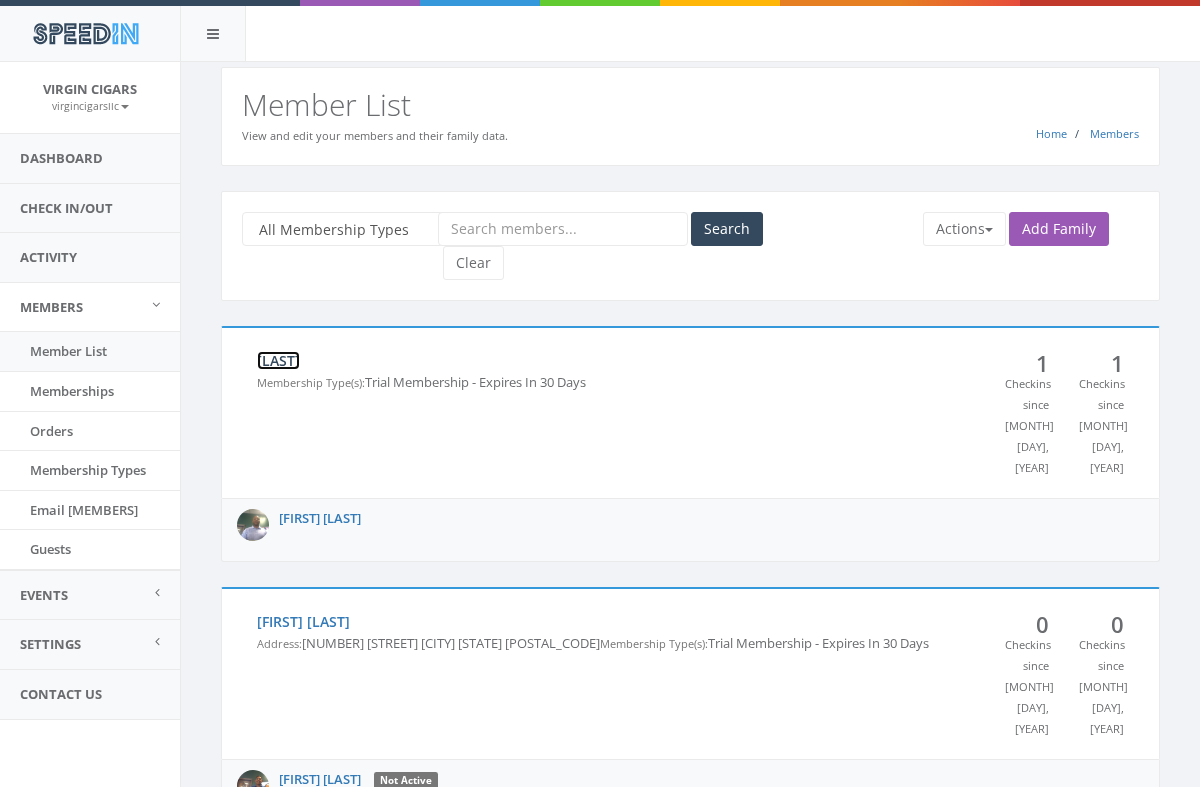 click on "[LAST]" at bounding box center (278, 360) 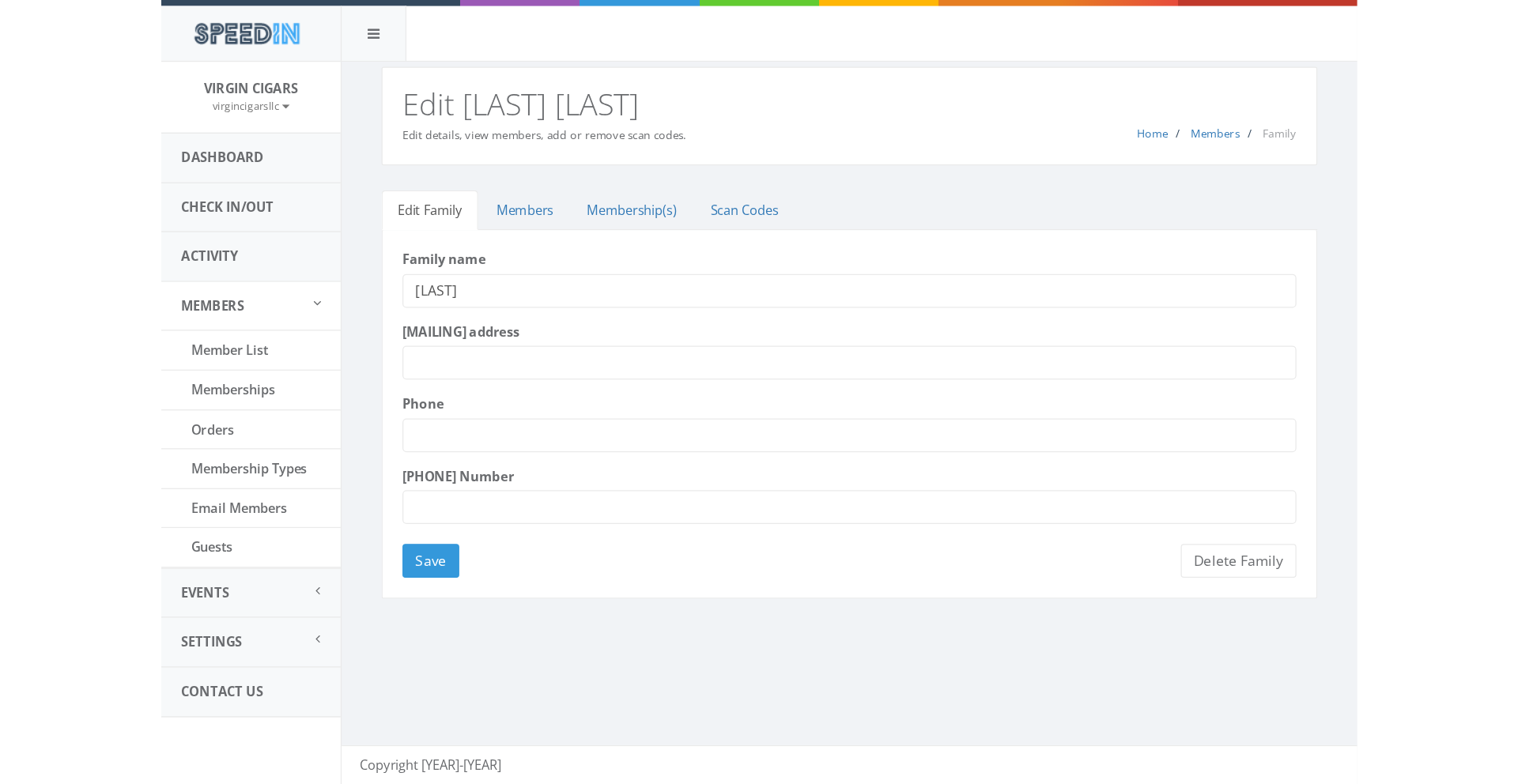 scroll, scrollTop: 0, scrollLeft: 0, axis: both 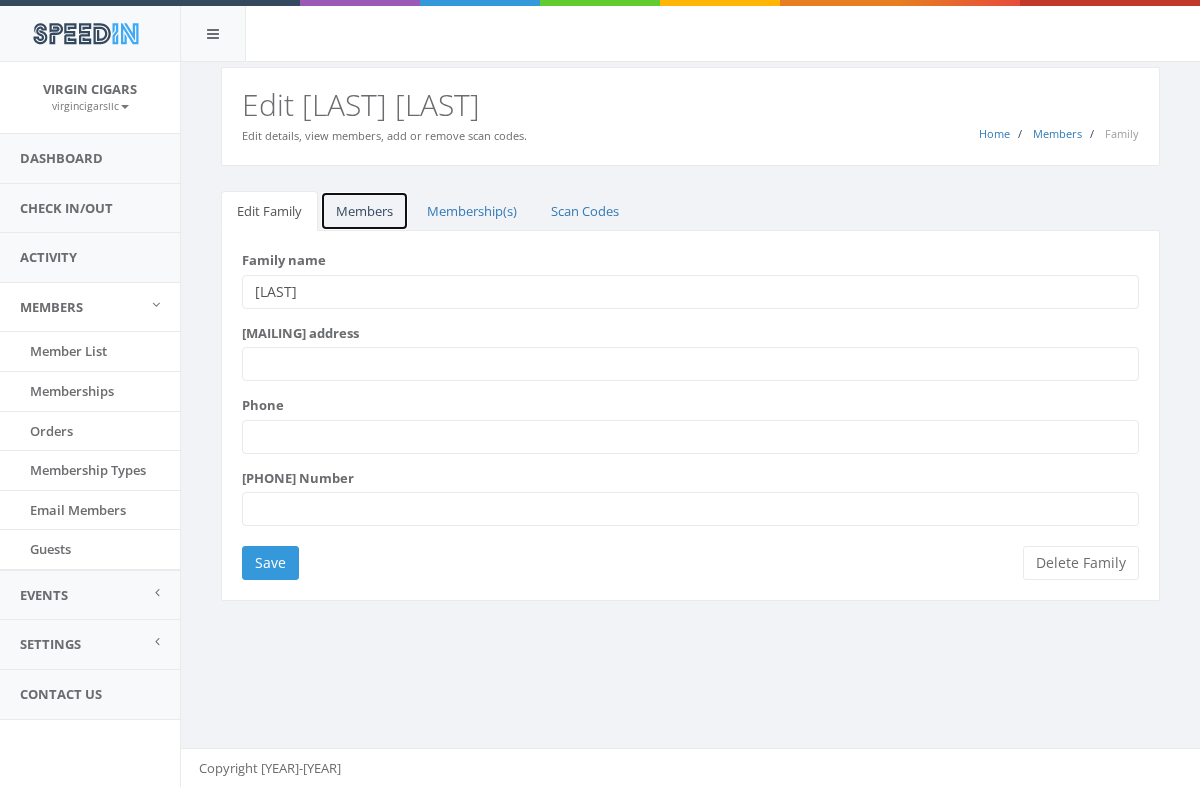 click on "Members" at bounding box center (364, 211) 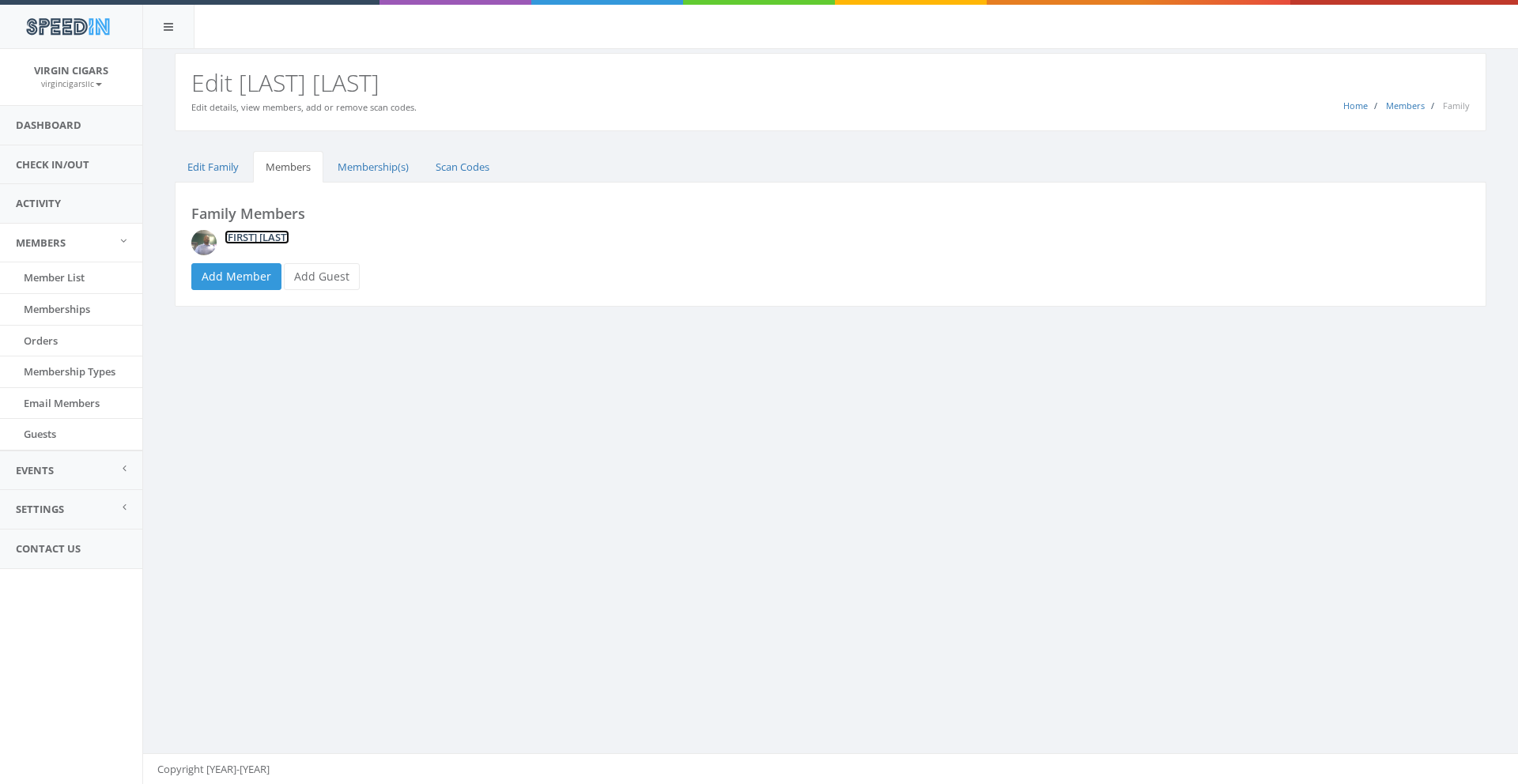 click on "Yusef Abdur-Razzaaq" at bounding box center (257, 237) 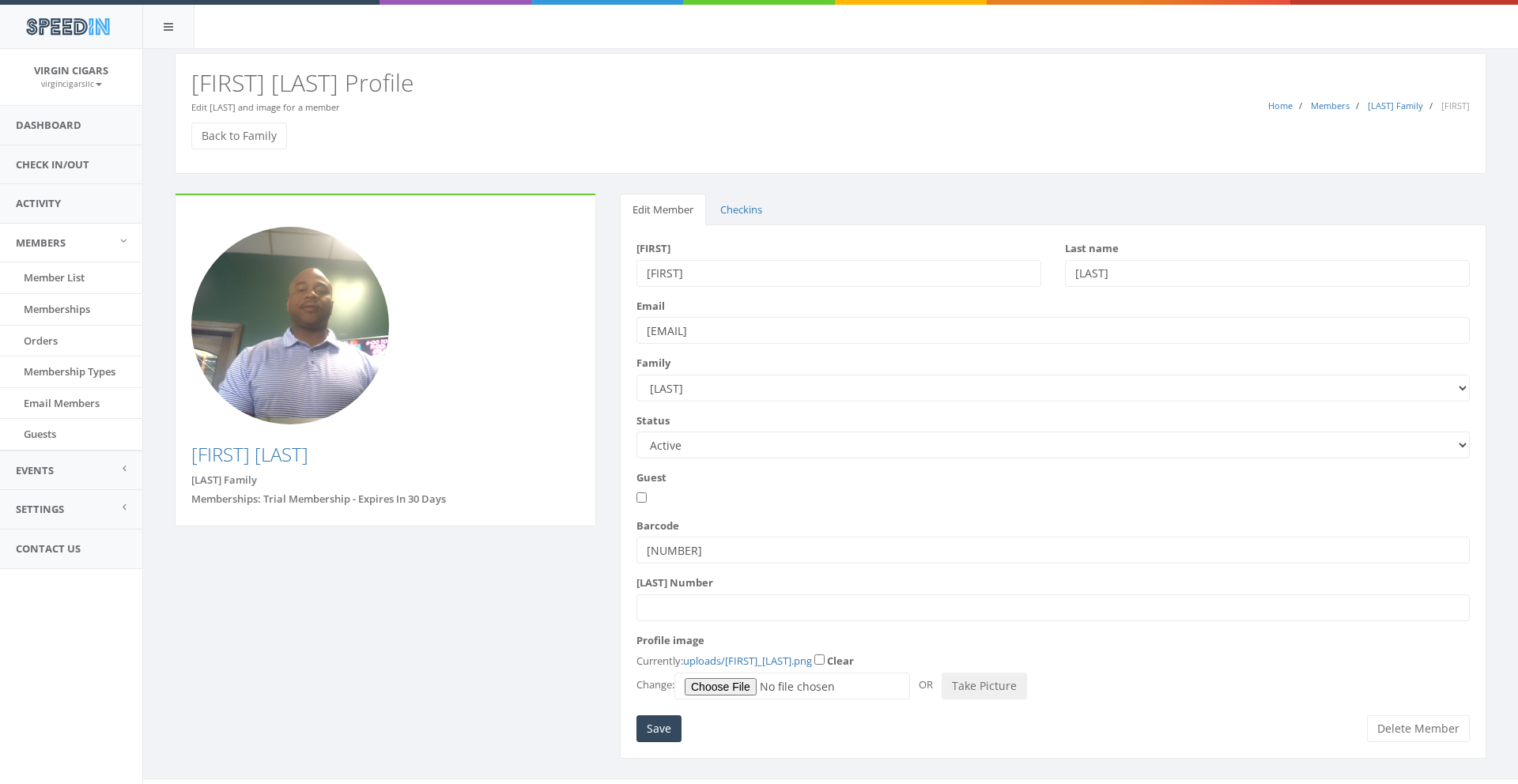 scroll, scrollTop: 0, scrollLeft: 0, axis: both 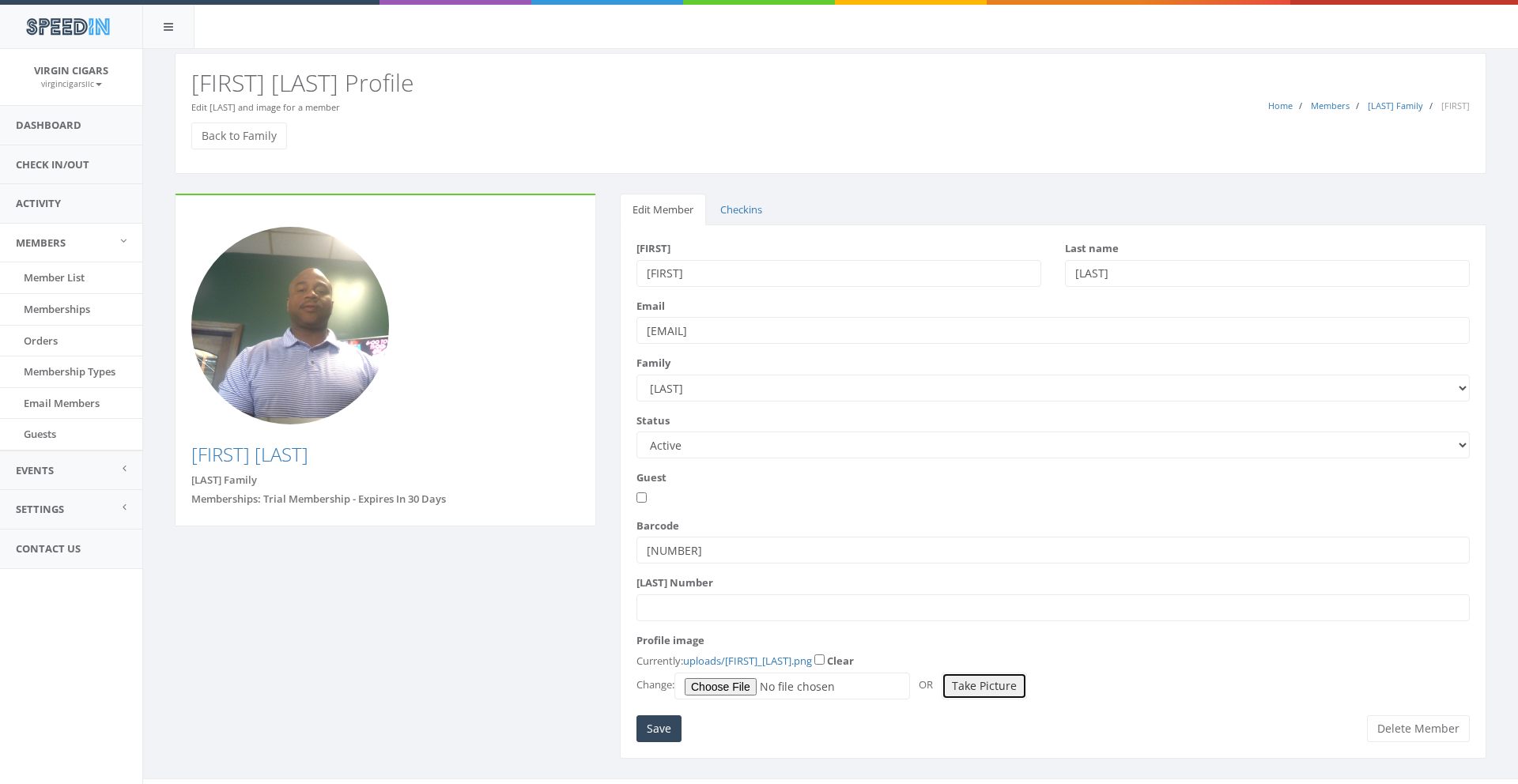 click on "Take Picture" at bounding box center [984, 686] 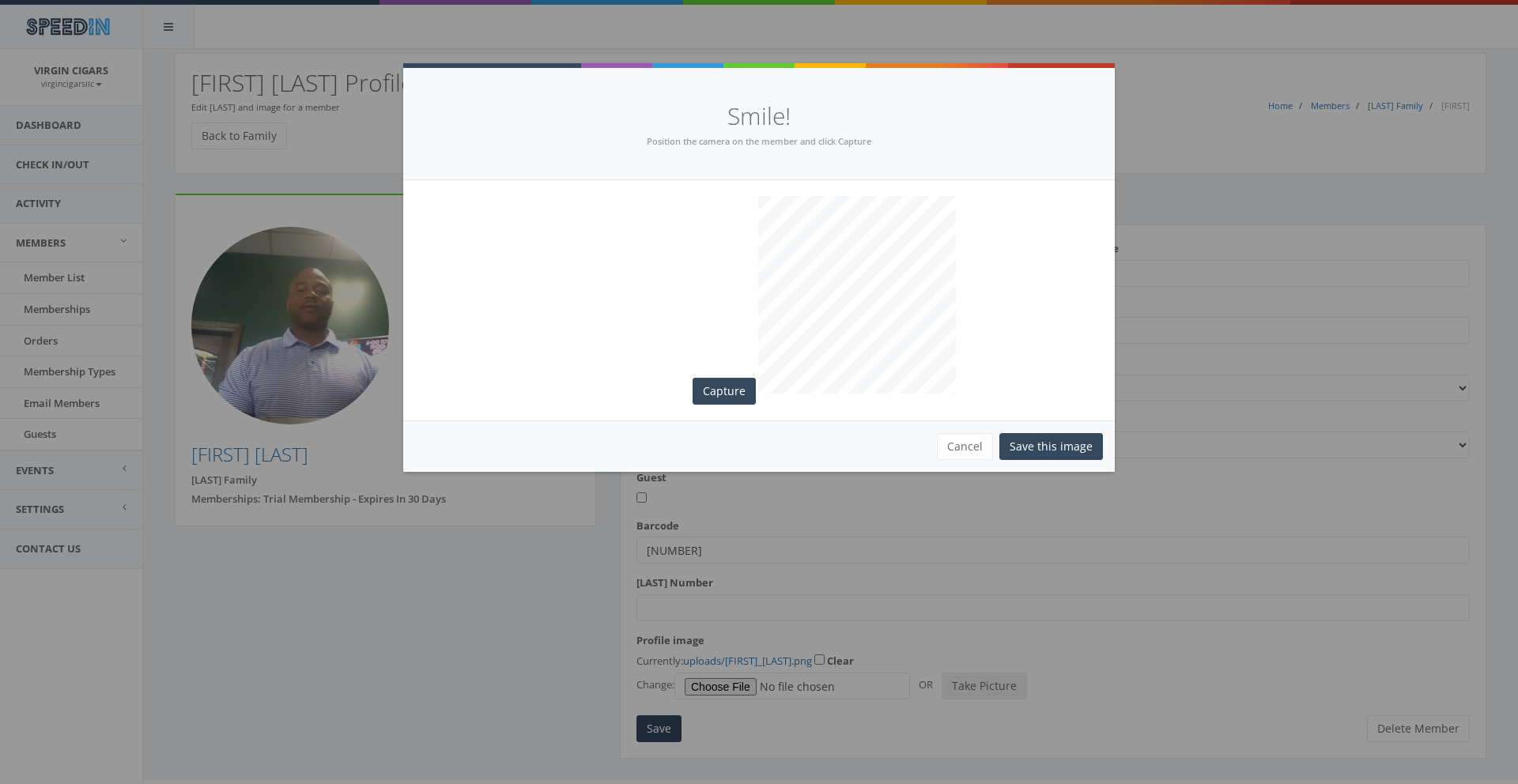 click at bounding box center (558, 295) 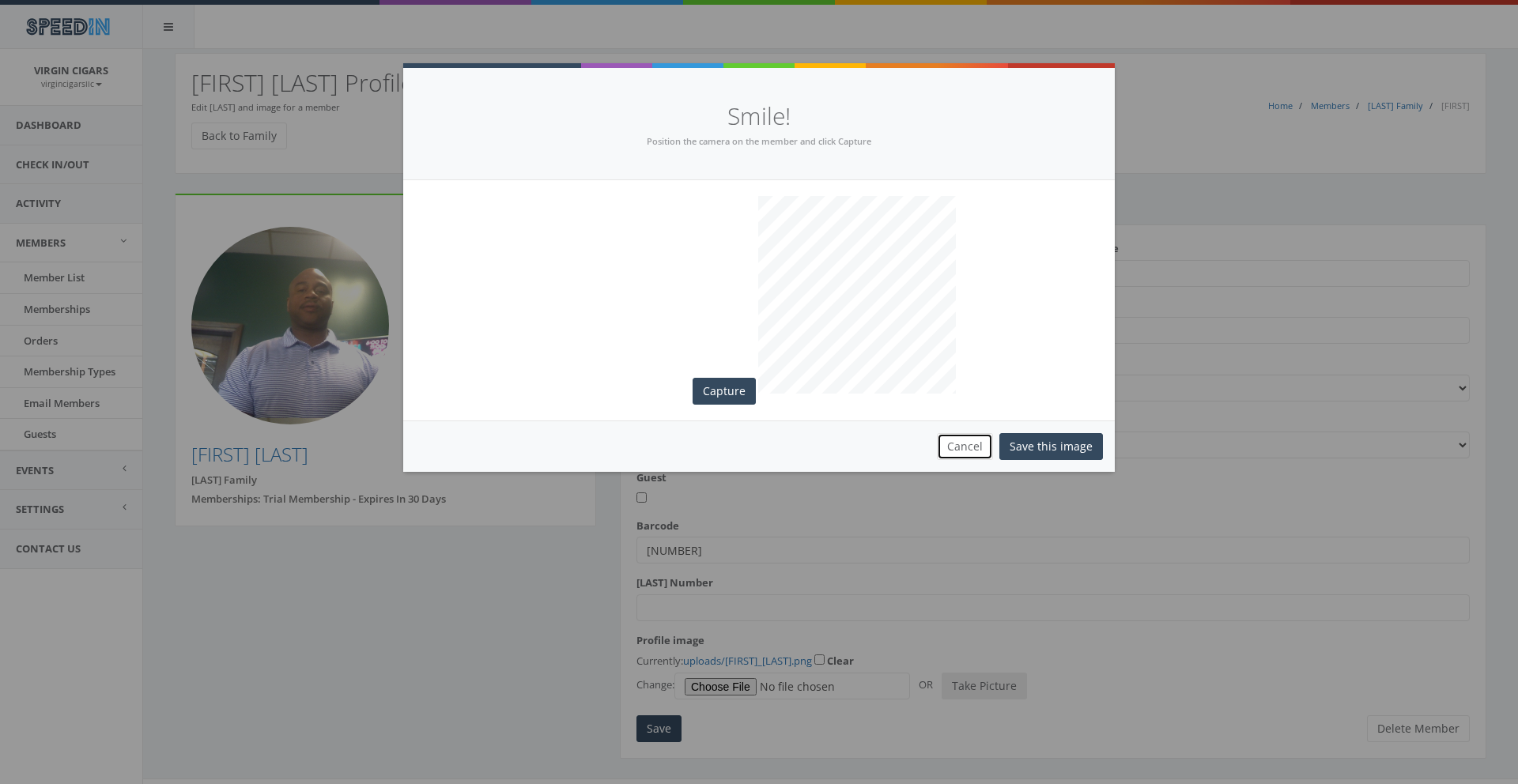 click on "Cancel" at bounding box center (965, 447) 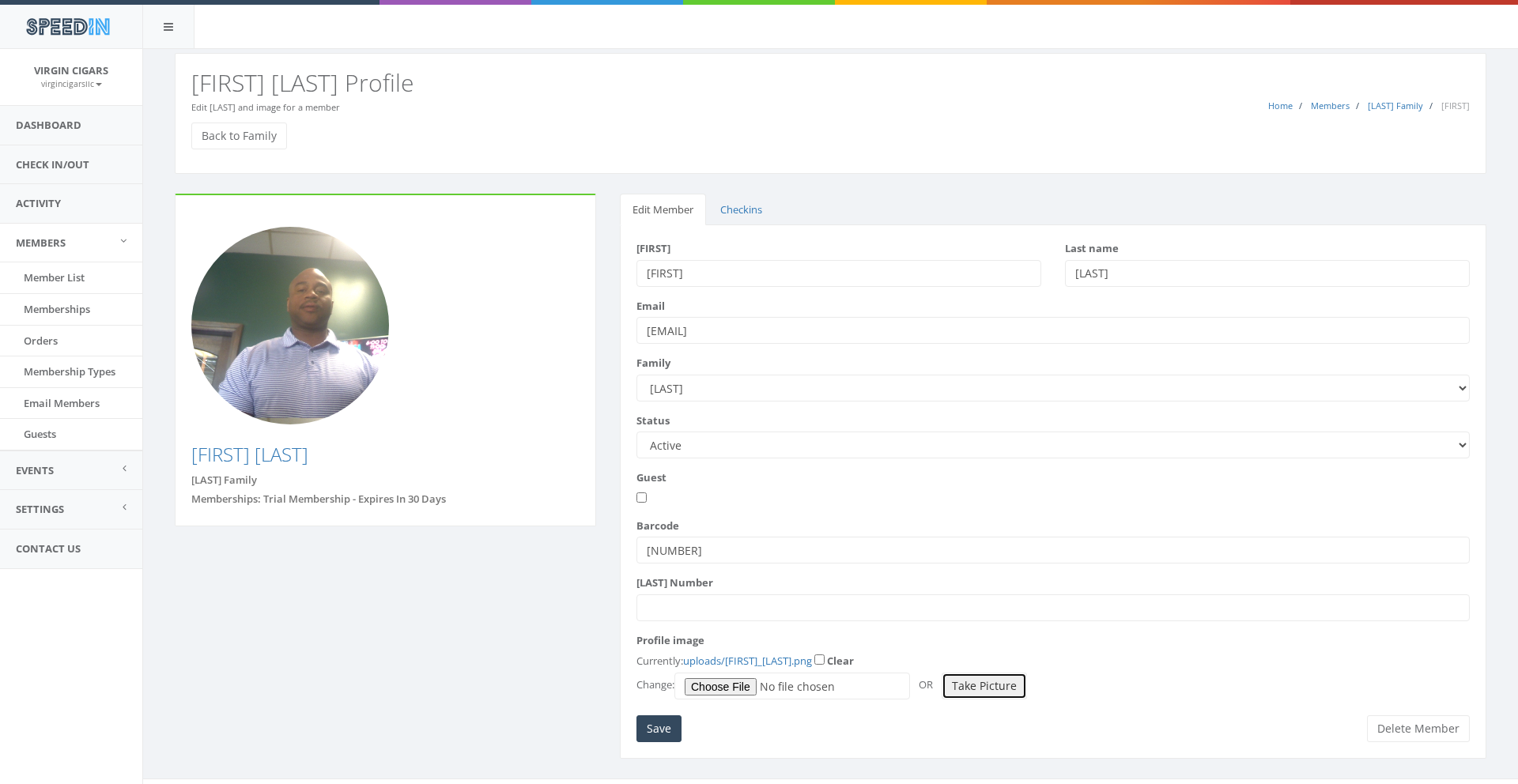 type 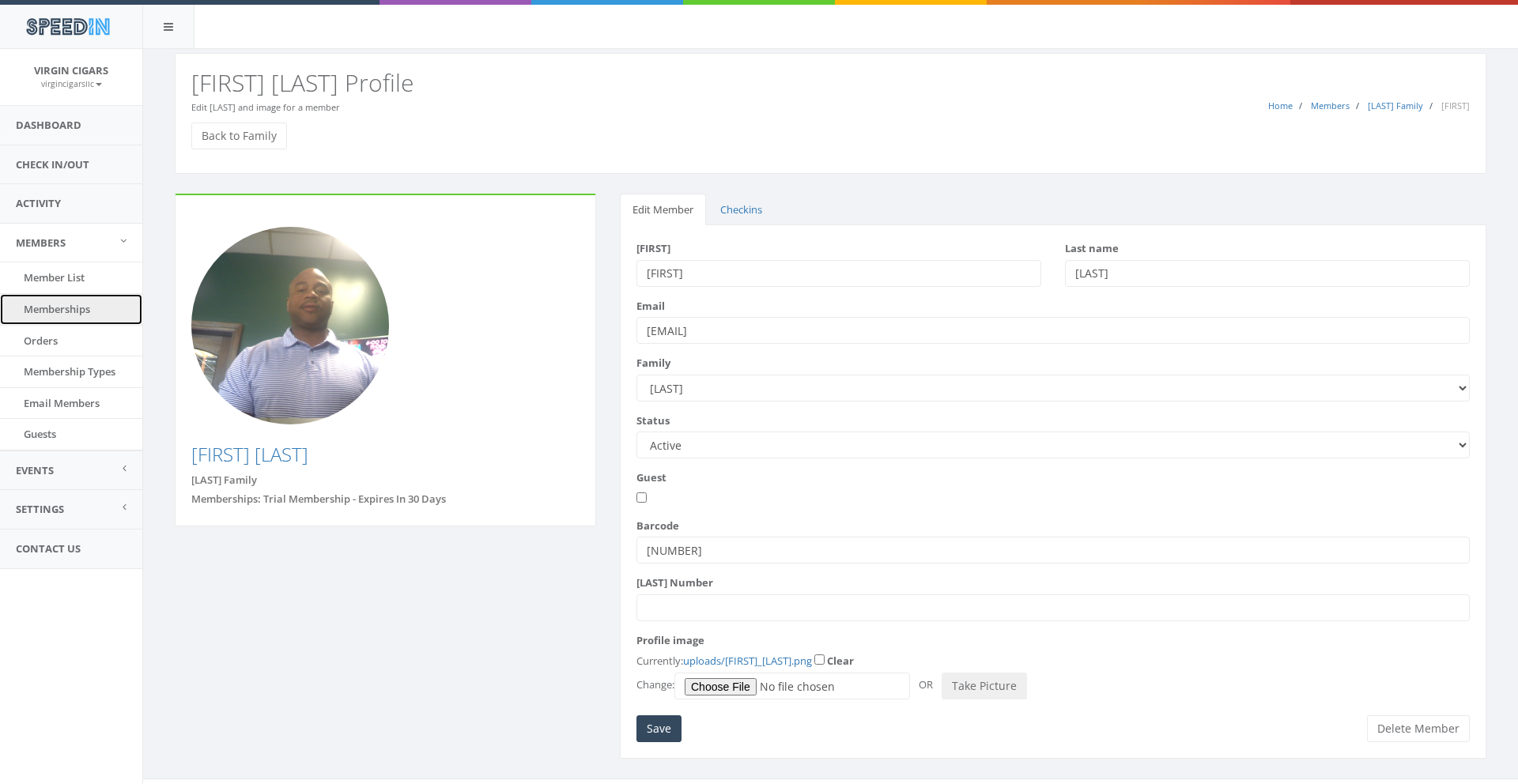 click on "Memberships" at bounding box center [71, 309] 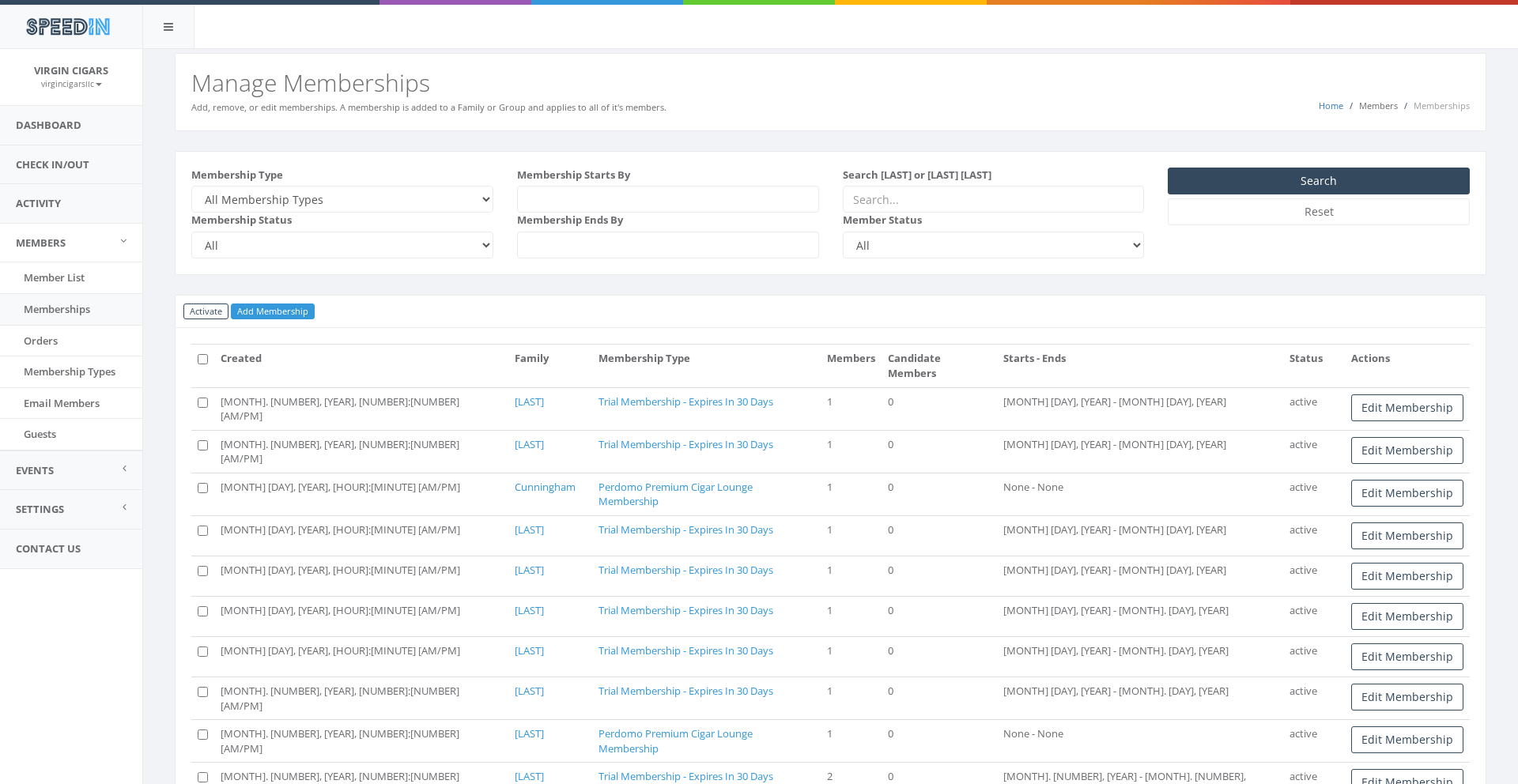 scroll, scrollTop: 0, scrollLeft: 0, axis: both 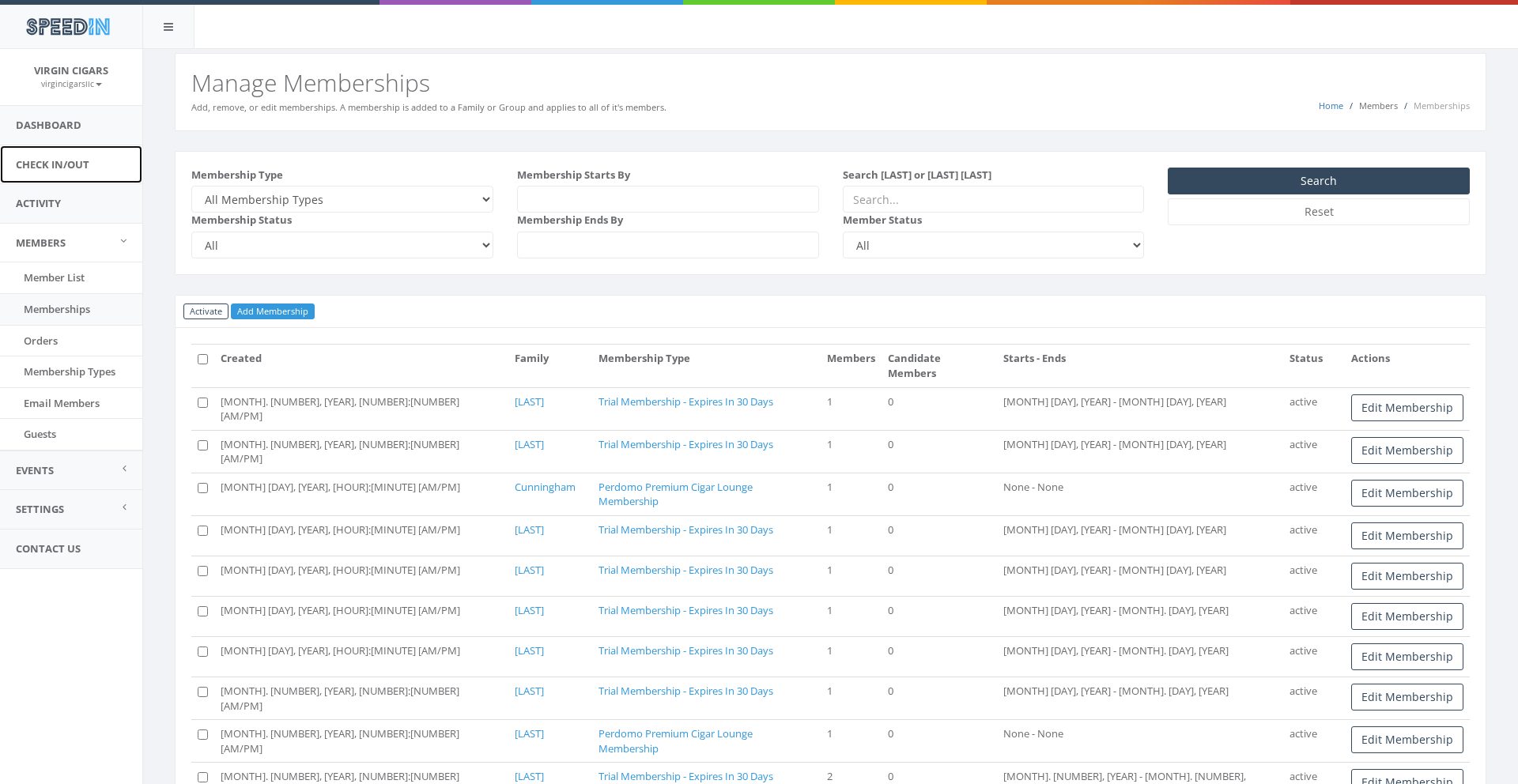 click on "Check In/Out" at bounding box center (71, 164) 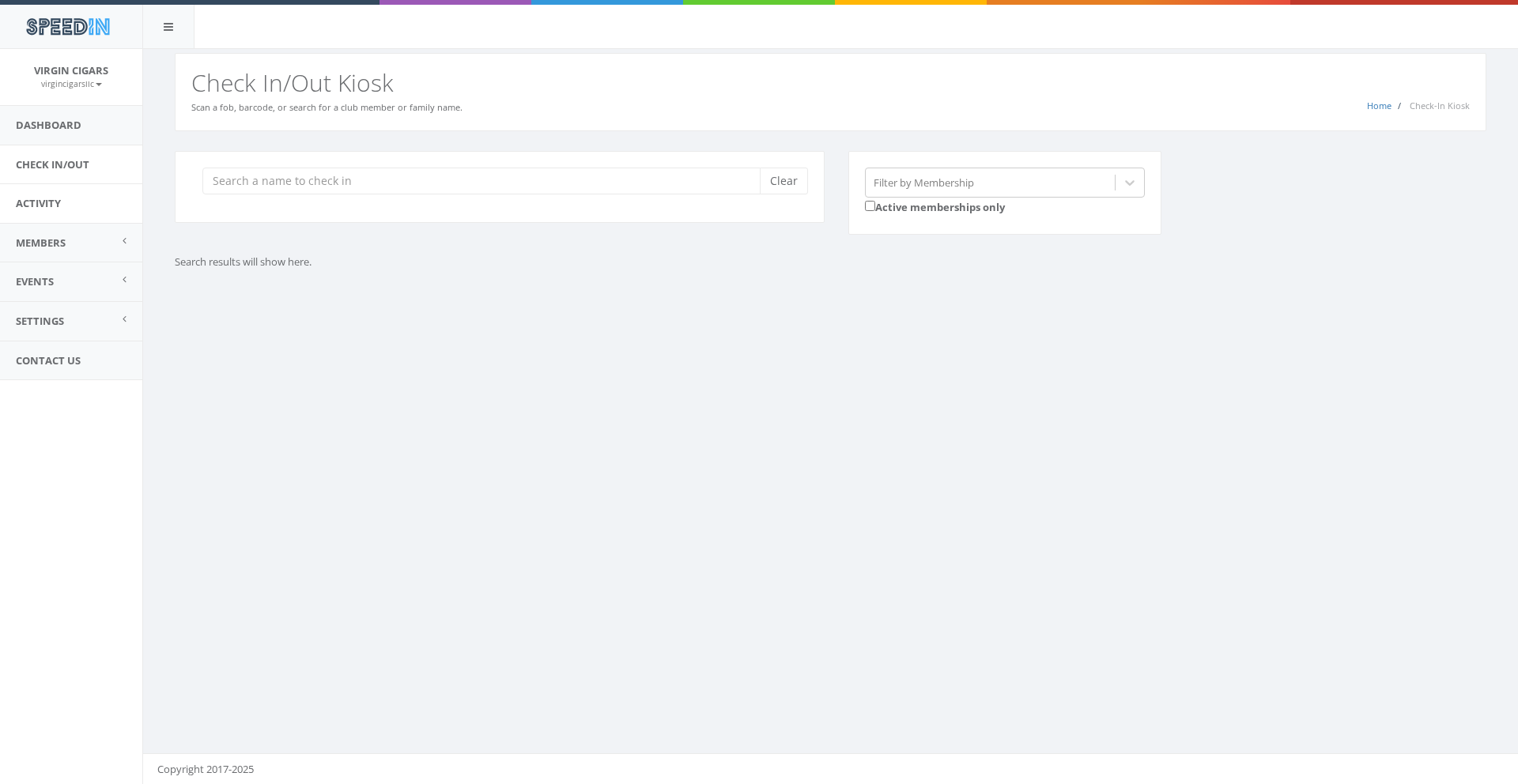 scroll, scrollTop: 0, scrollLeft: 0, axis: both 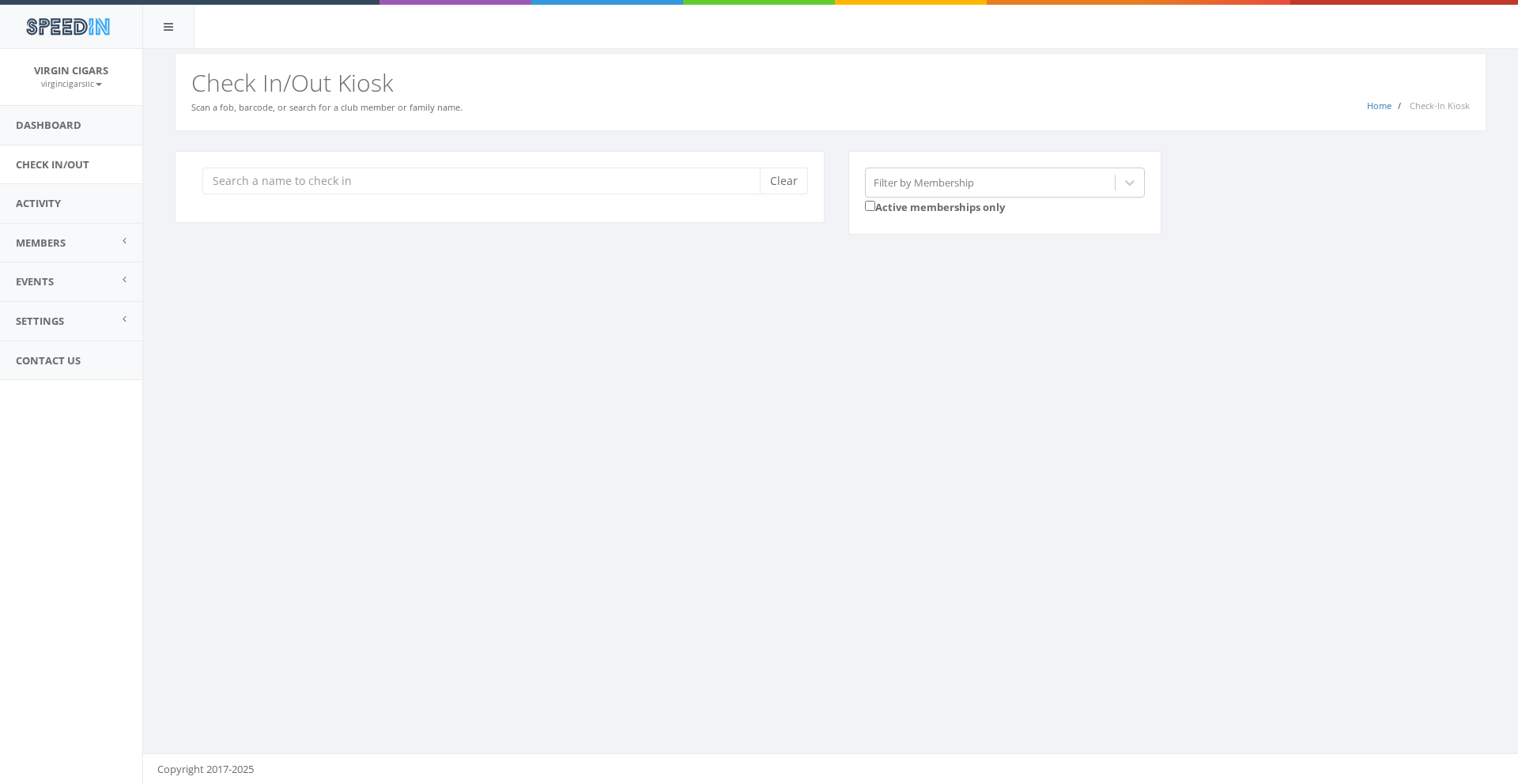 click at bounding box center (487, 181) 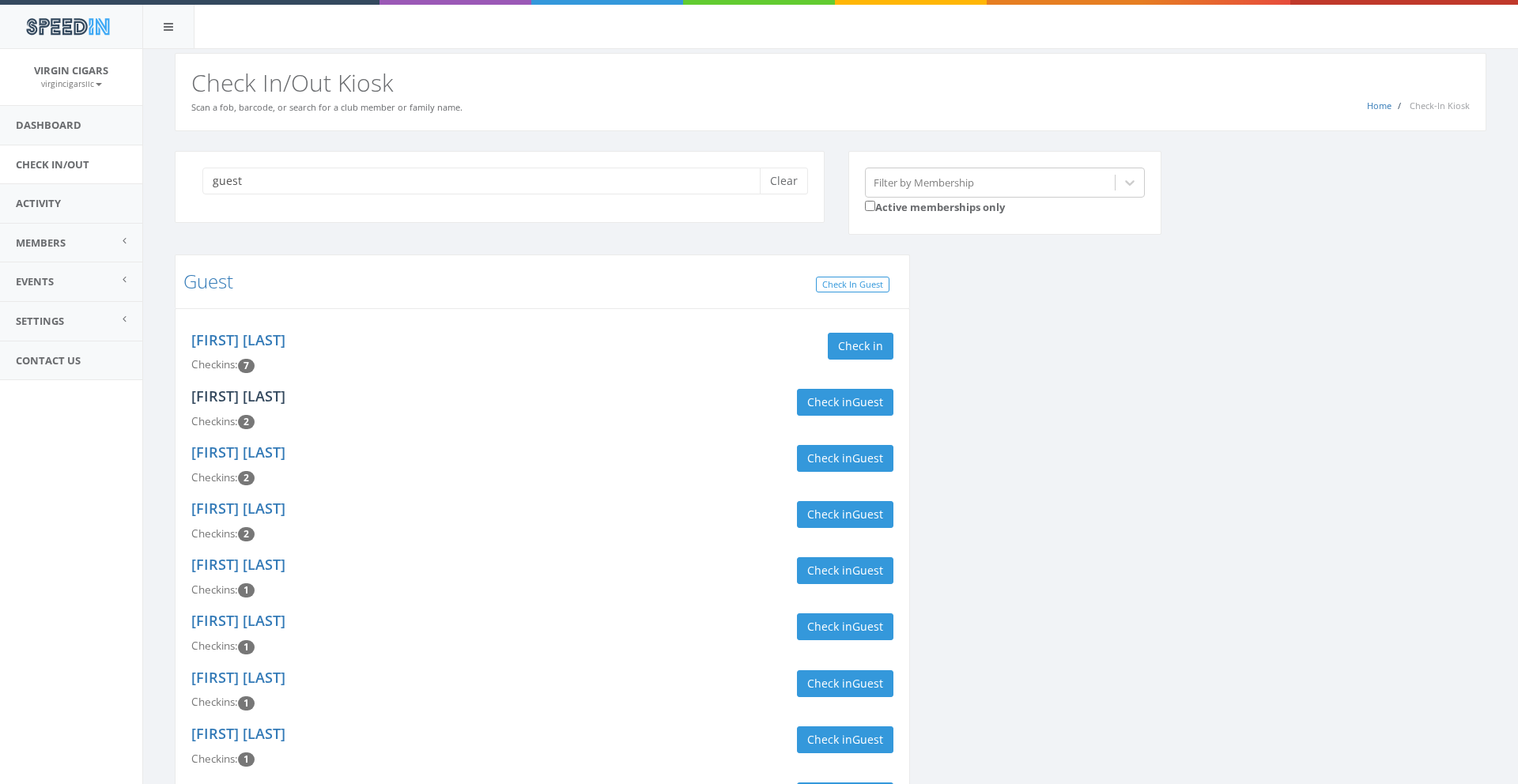 type on "guest" 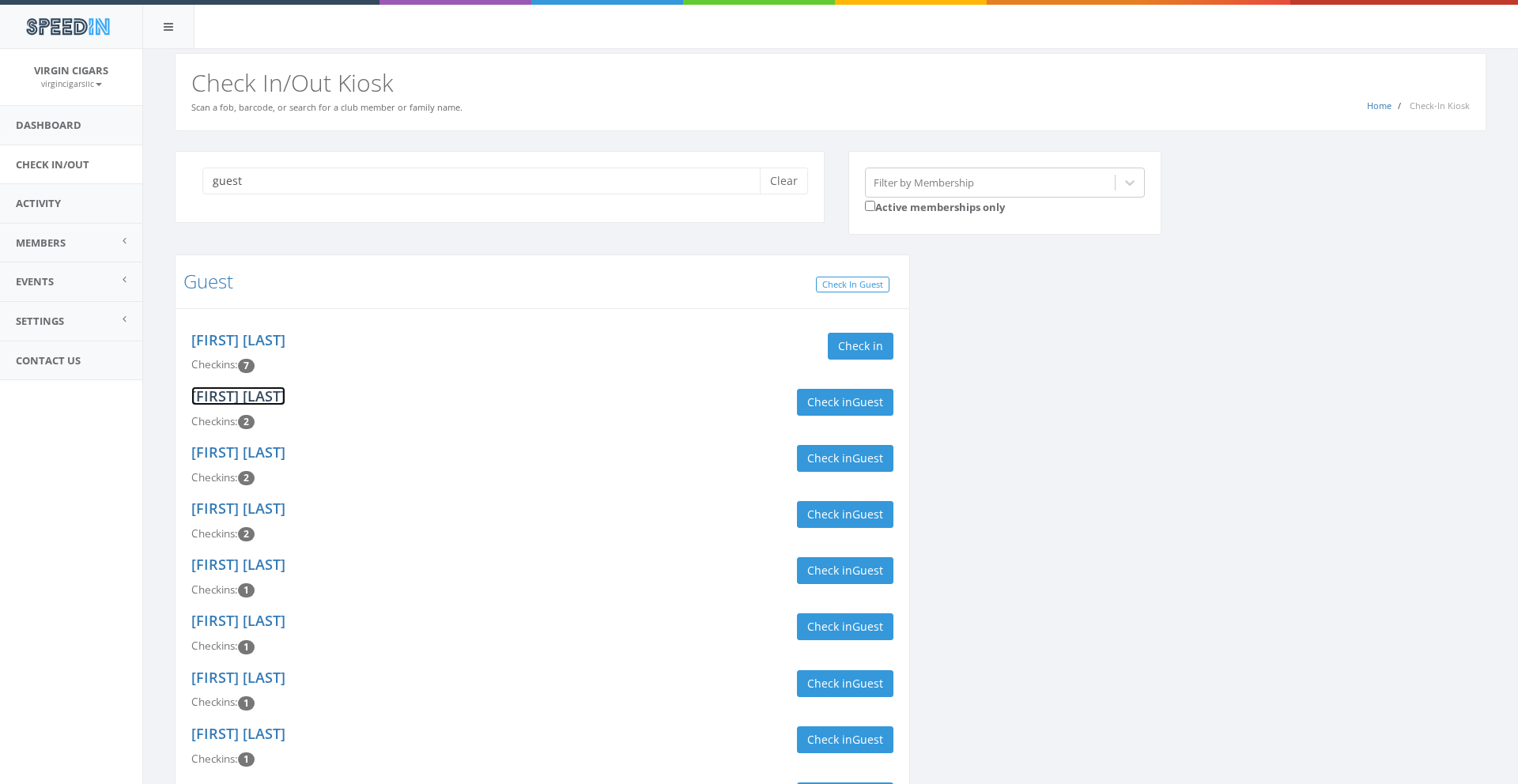 click on "[FIRST] [LAST]" at bounding box center (238, 396) 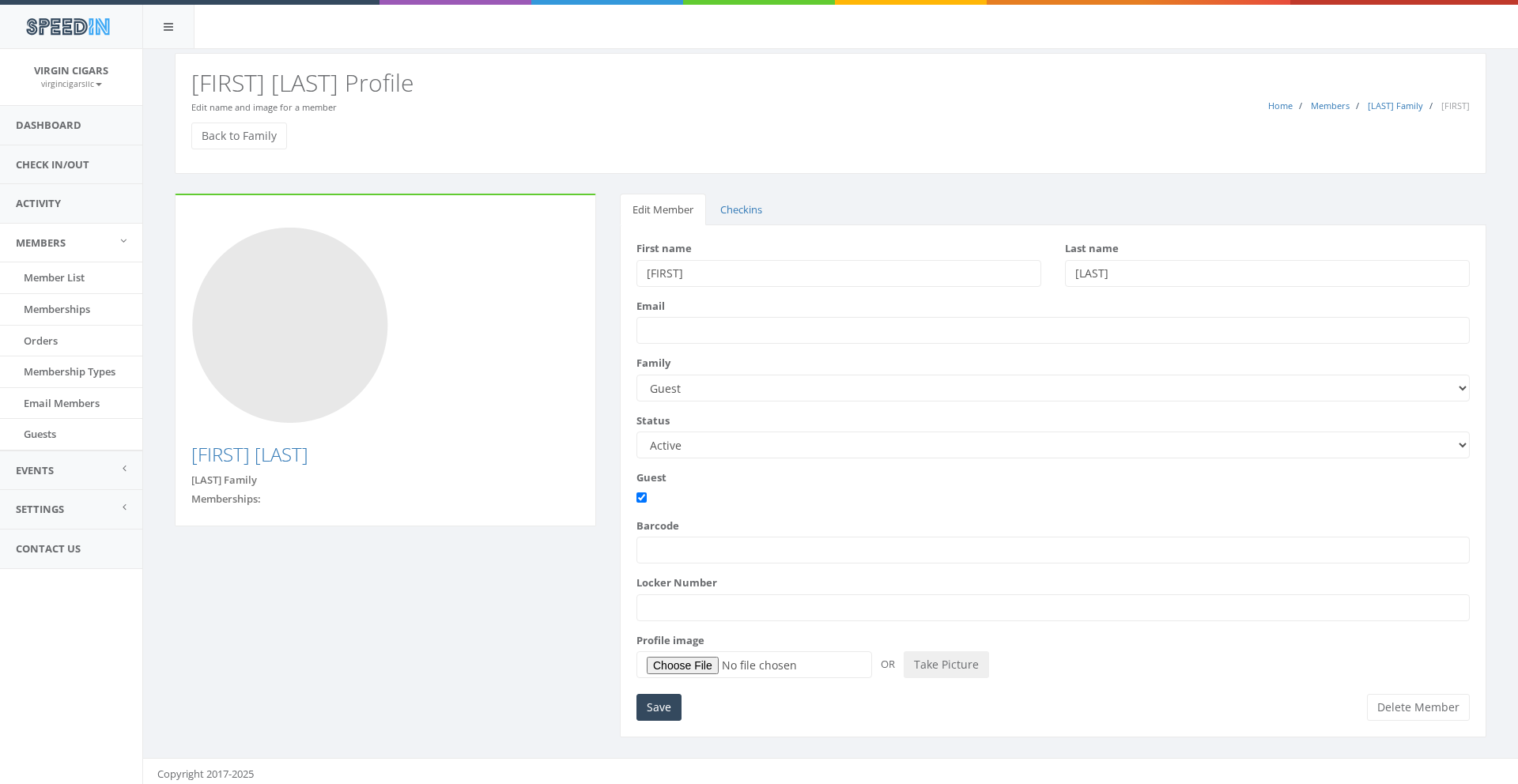 scroll, scrollTop: 0, scrollLeft: 0, axis: both 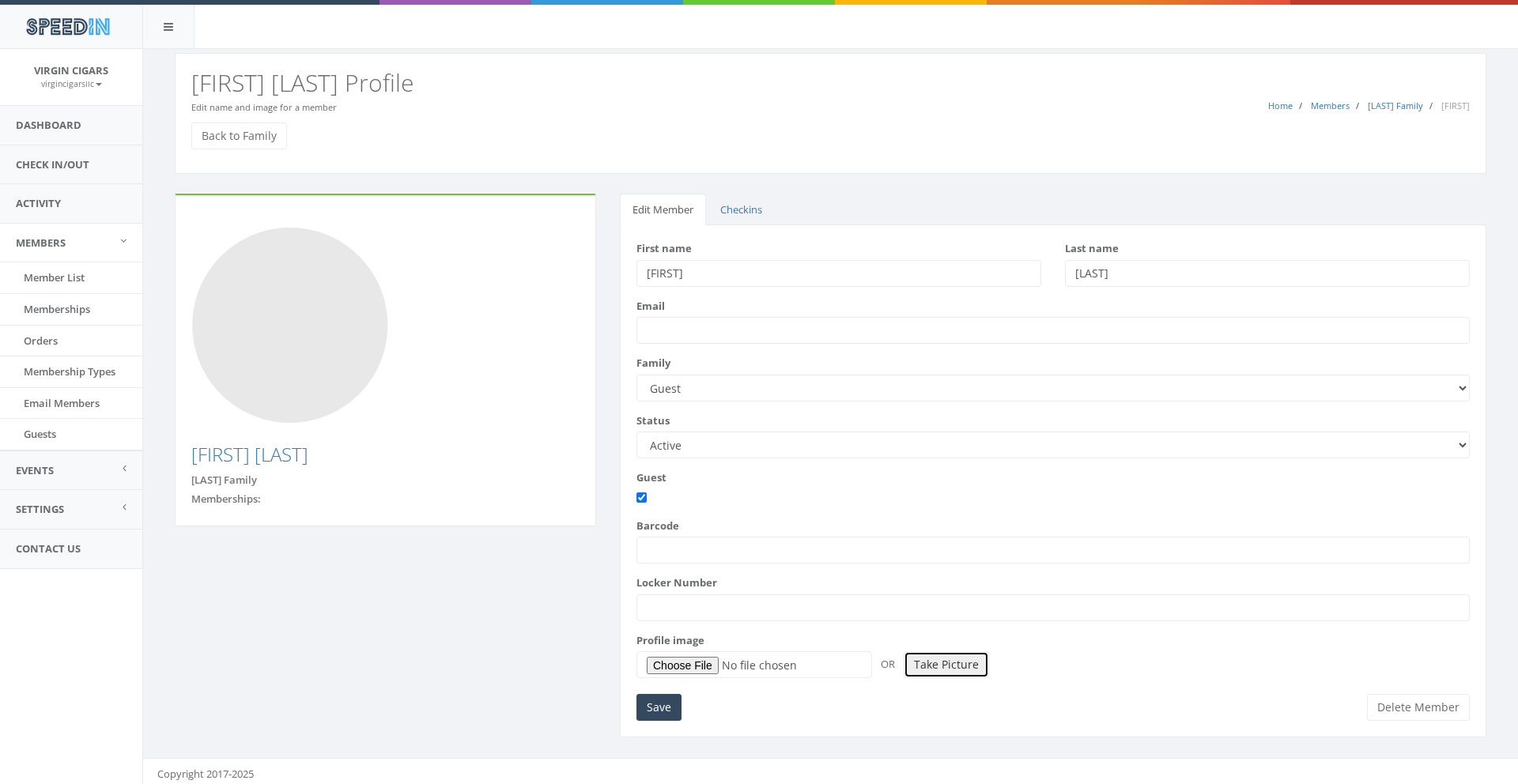 click on "Take Picture" at bounding box center [946, 665] 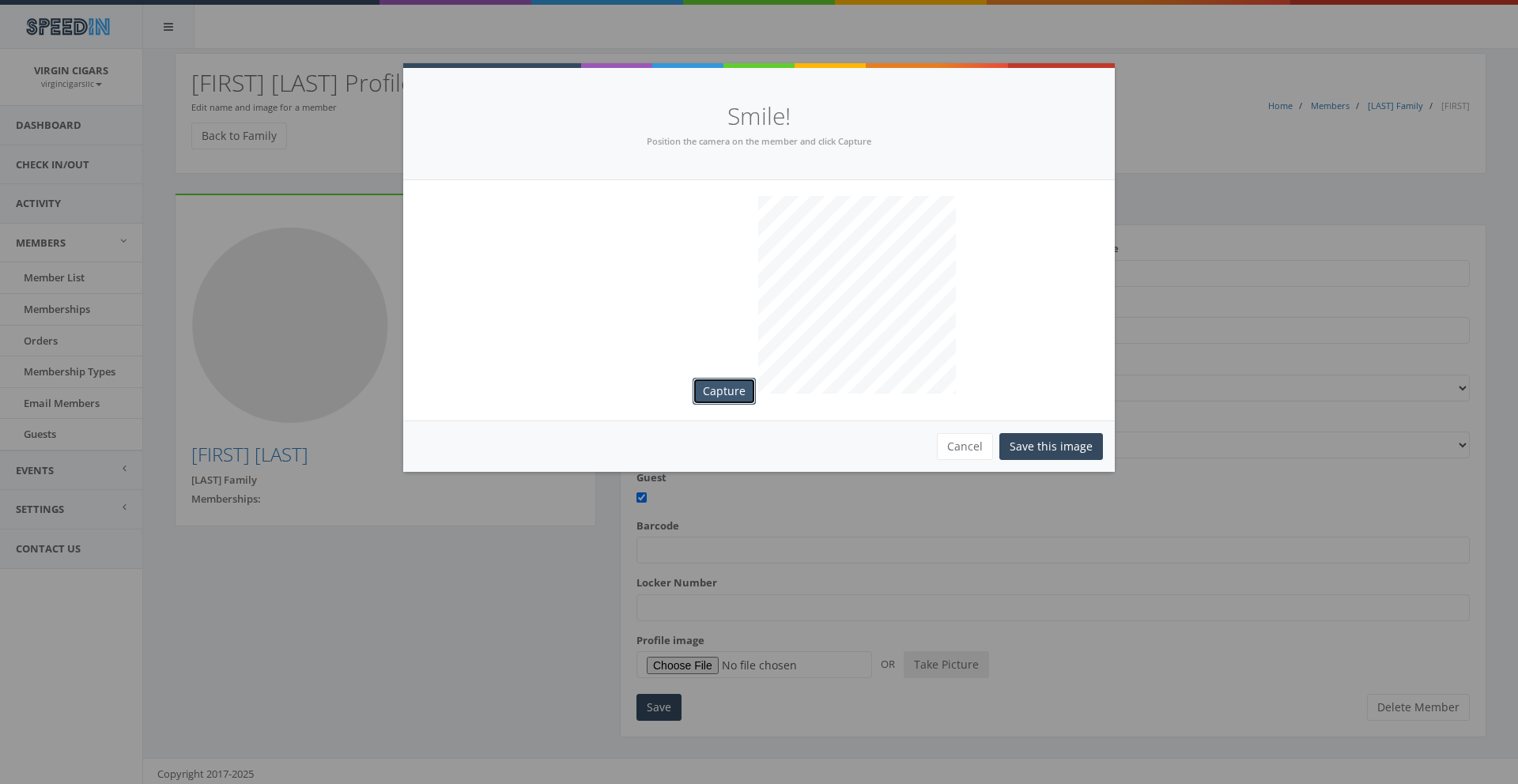 click on "Capture" at bounding box center (724, 391) 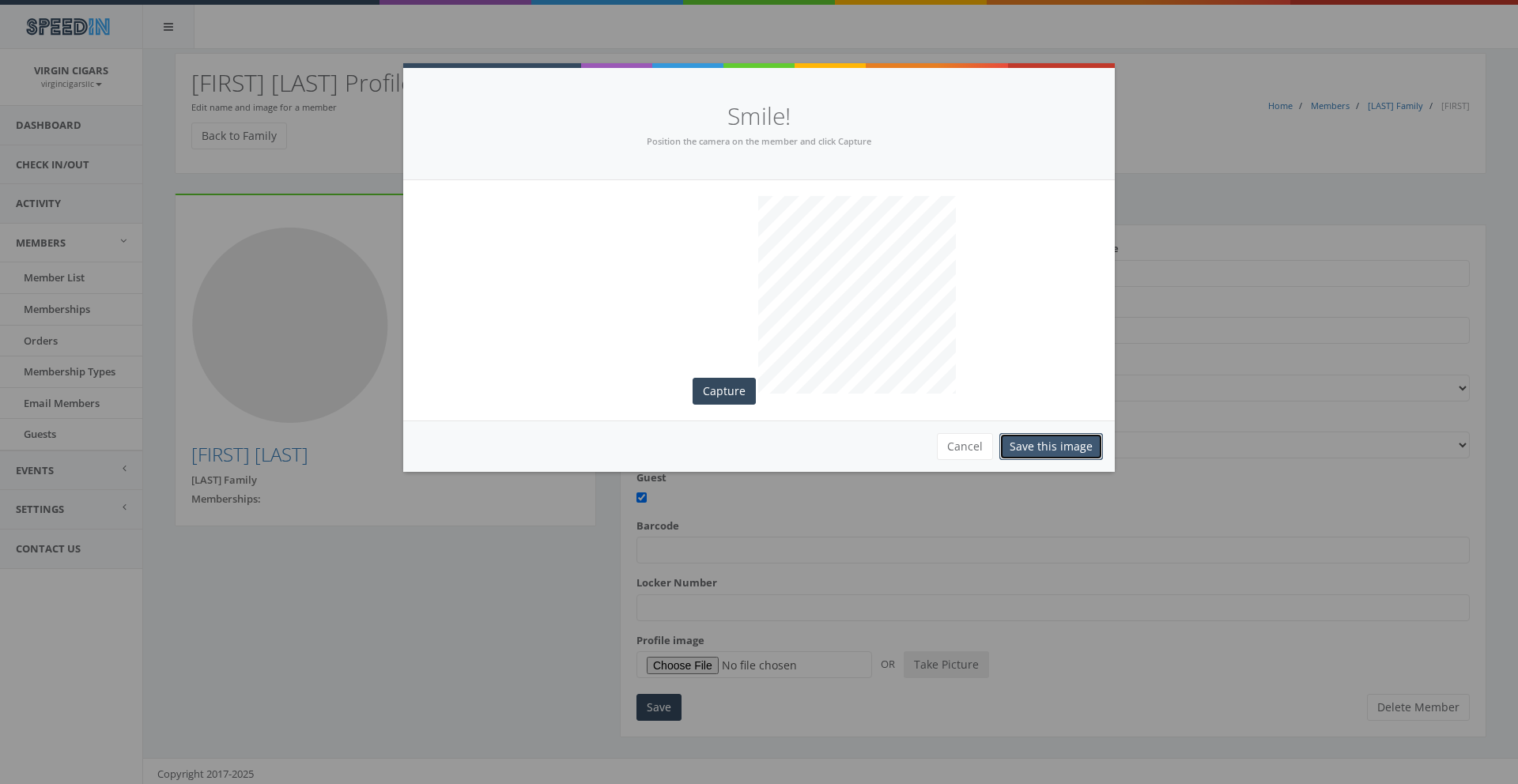 click on "Save this image" at bounding box center [1051, 447] 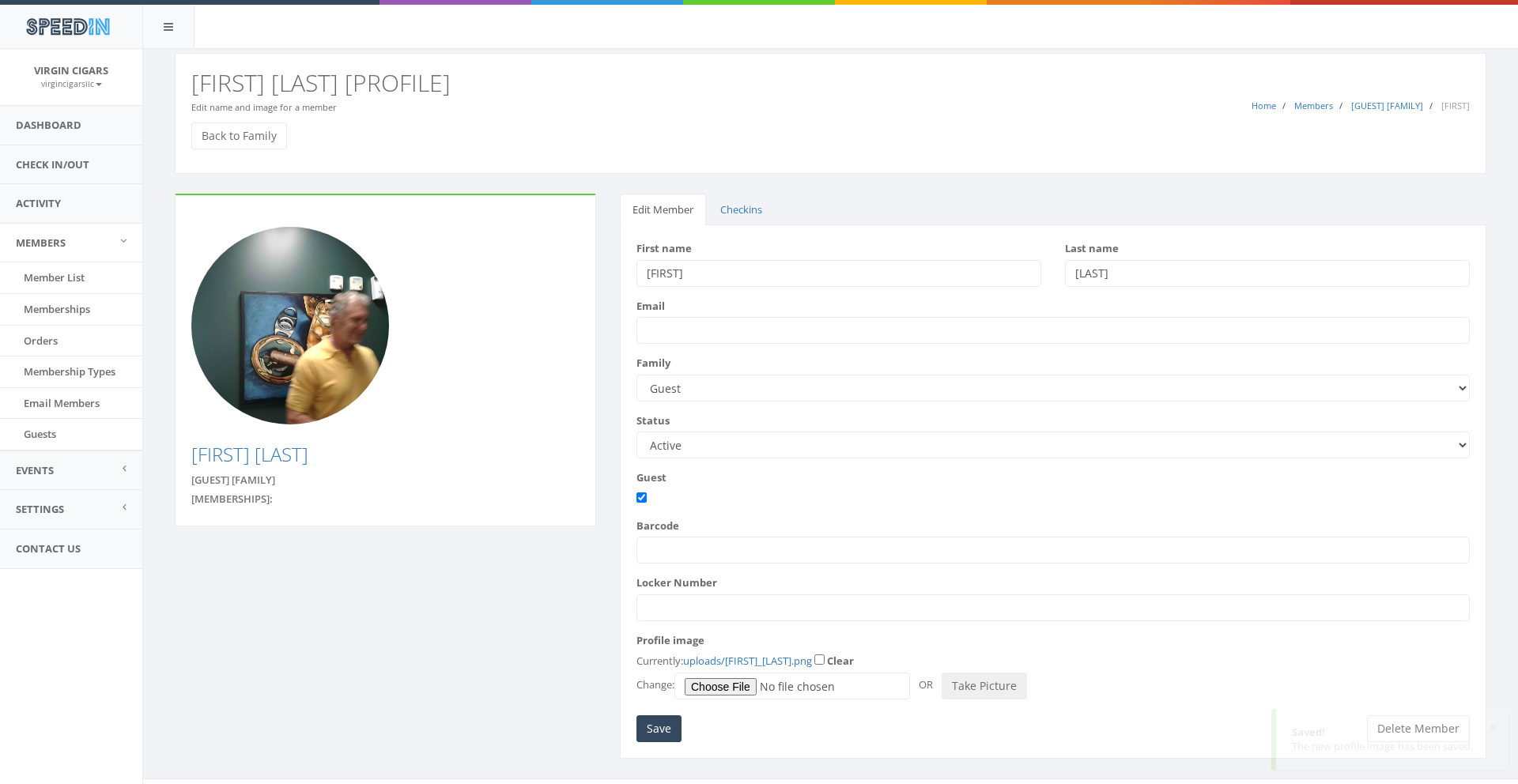 scroll, scrollTop: 0, scrollLeft: 0, axis: both 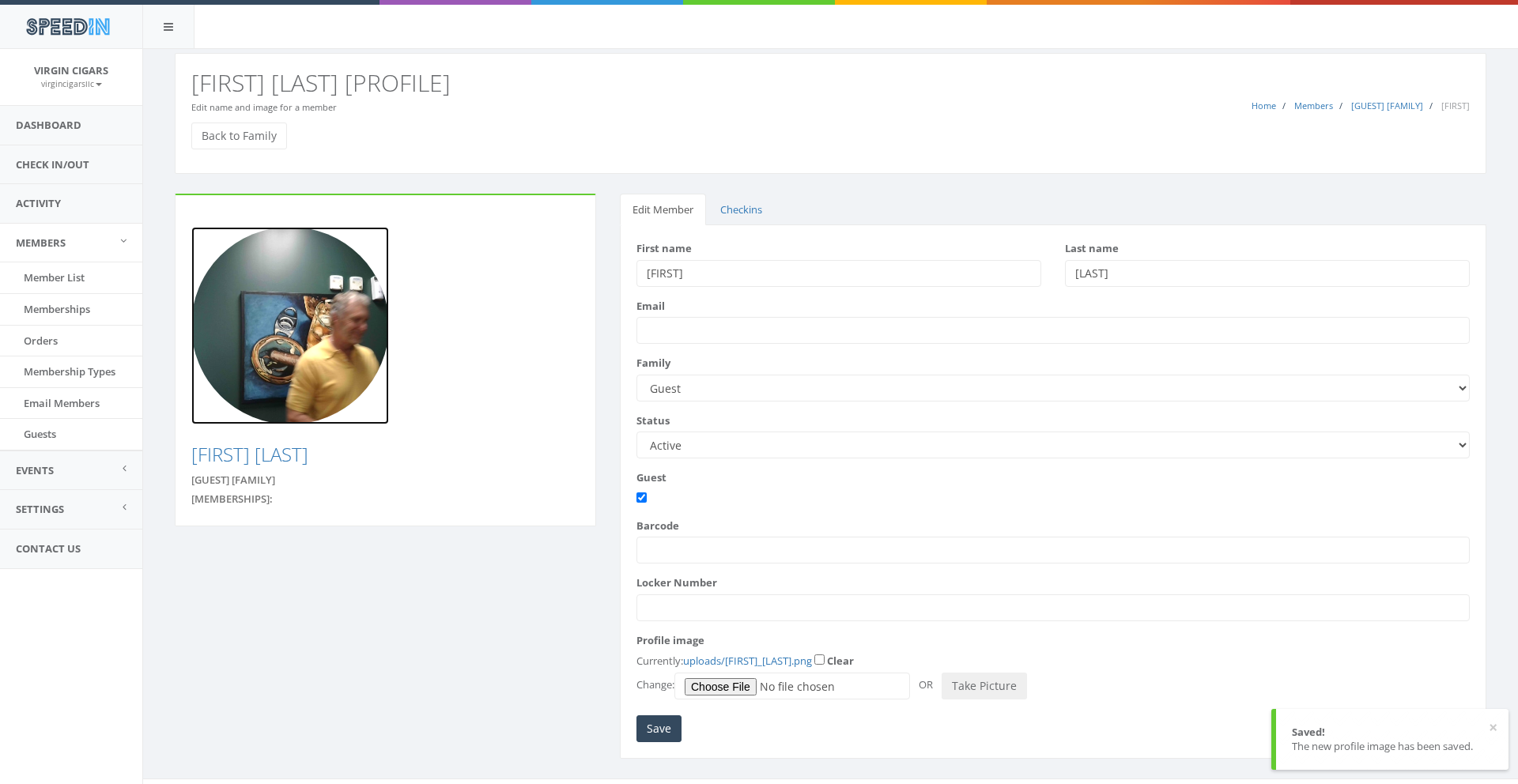 click at bounding box center [290, 326] 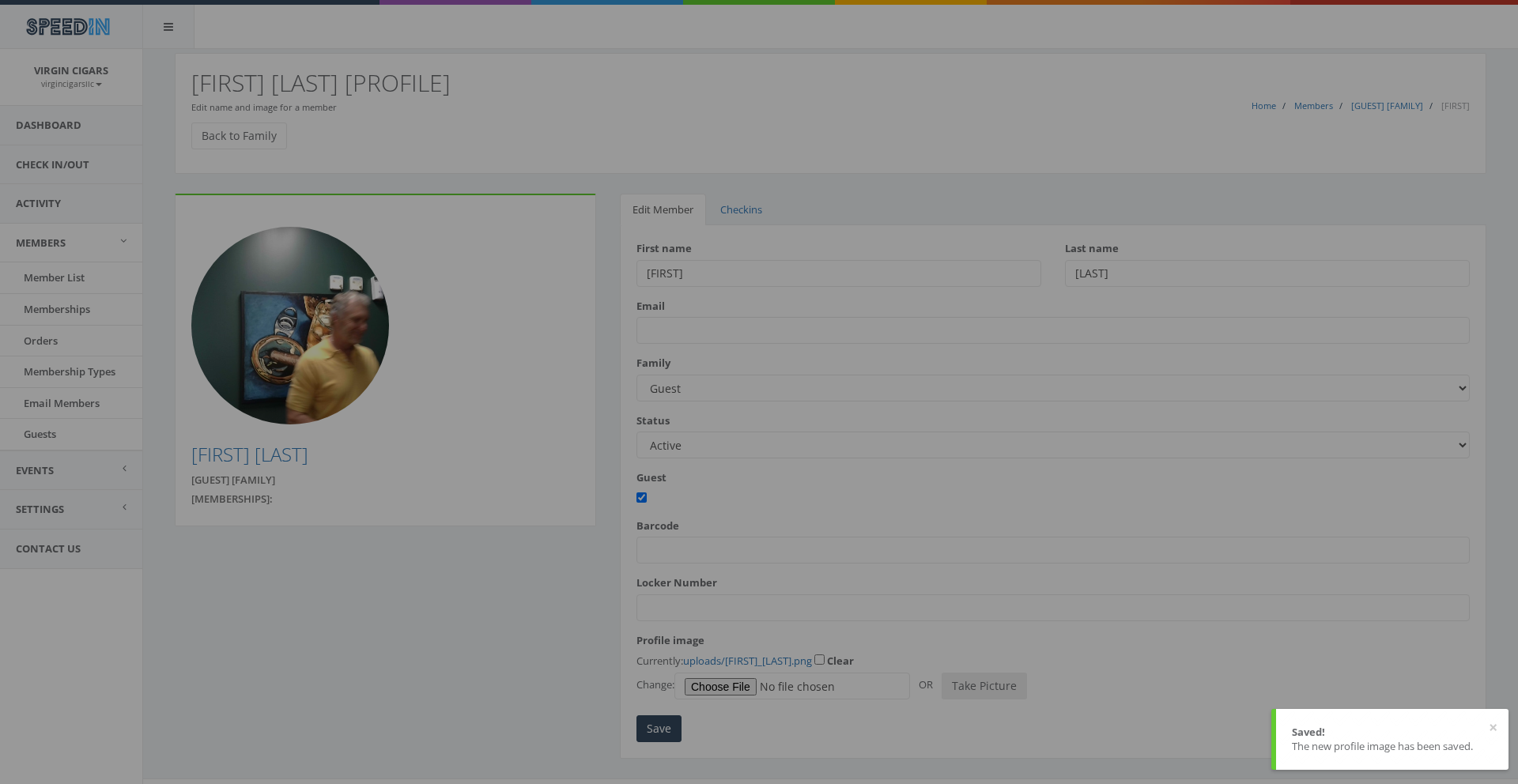 click on "SpeedIn
SpeedIn
Virgin Cigars
virgincigarsllc
My Profile
Logout
Dashboard
Check In/Out
Activity
Members
Member List
Memberships
Orders
Membership Types" at bounding box center (759, 405) 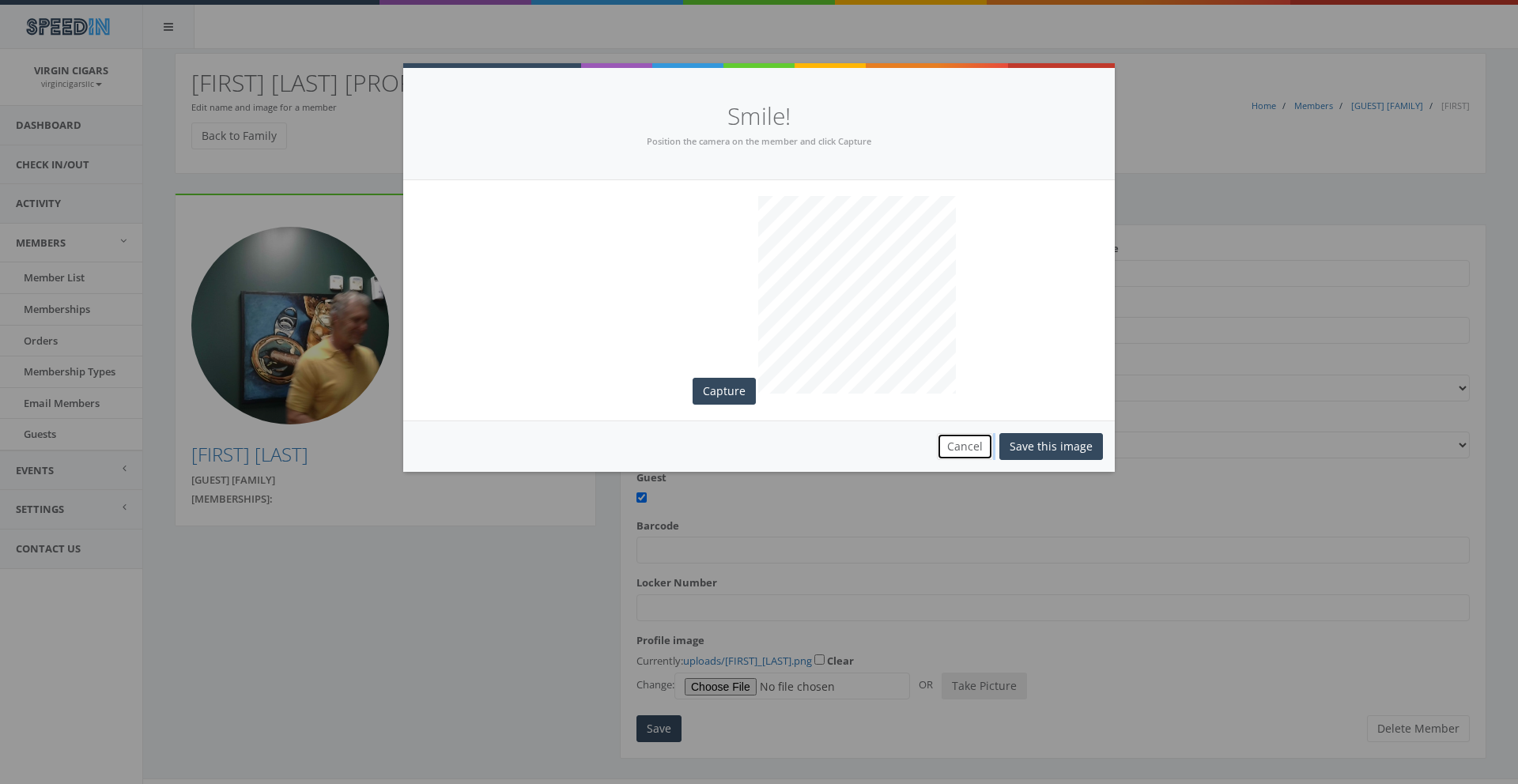 click on "Cancel" at bounding box center [965, 447] 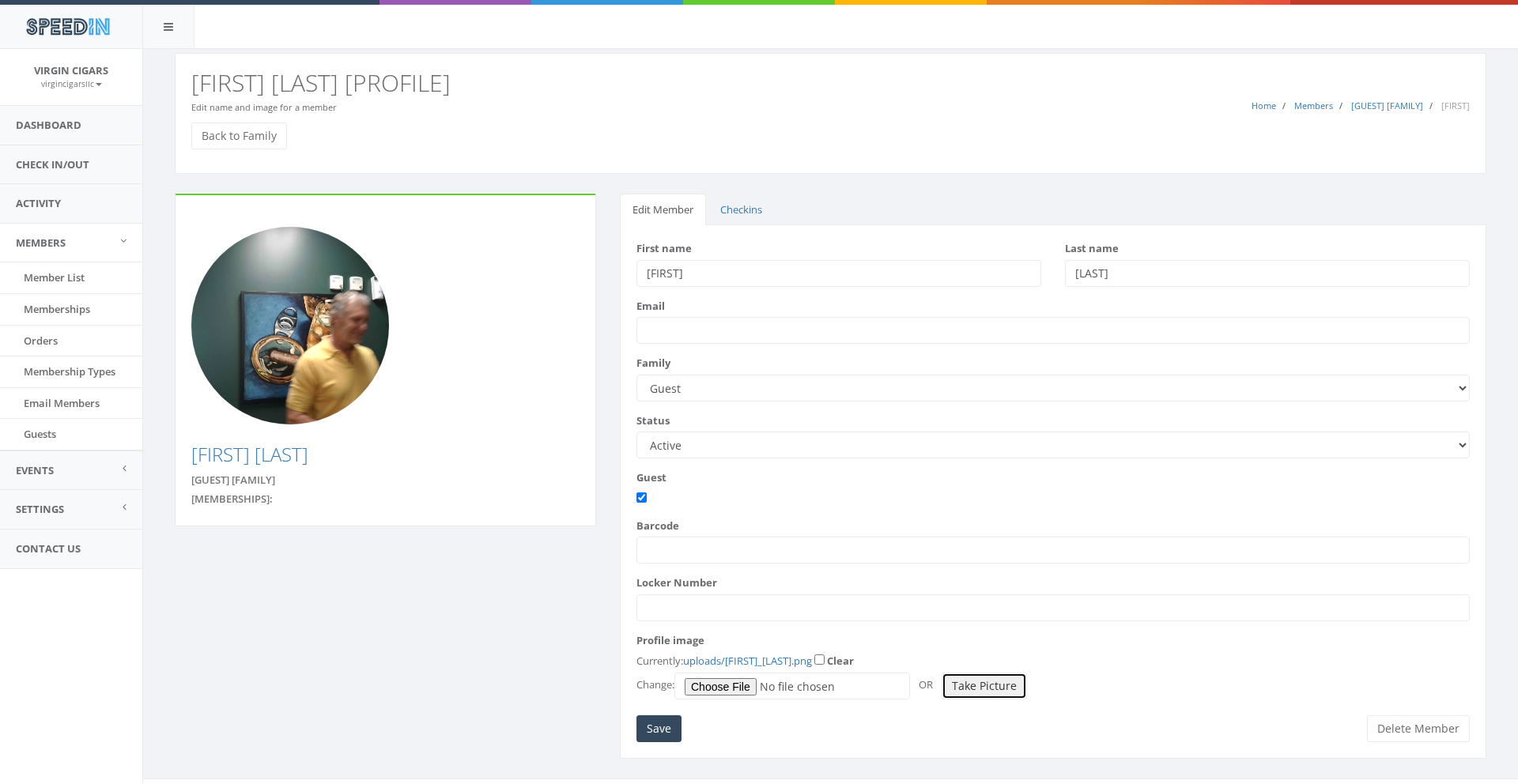 click on "Take Picture" at bounding box center [984, 686] 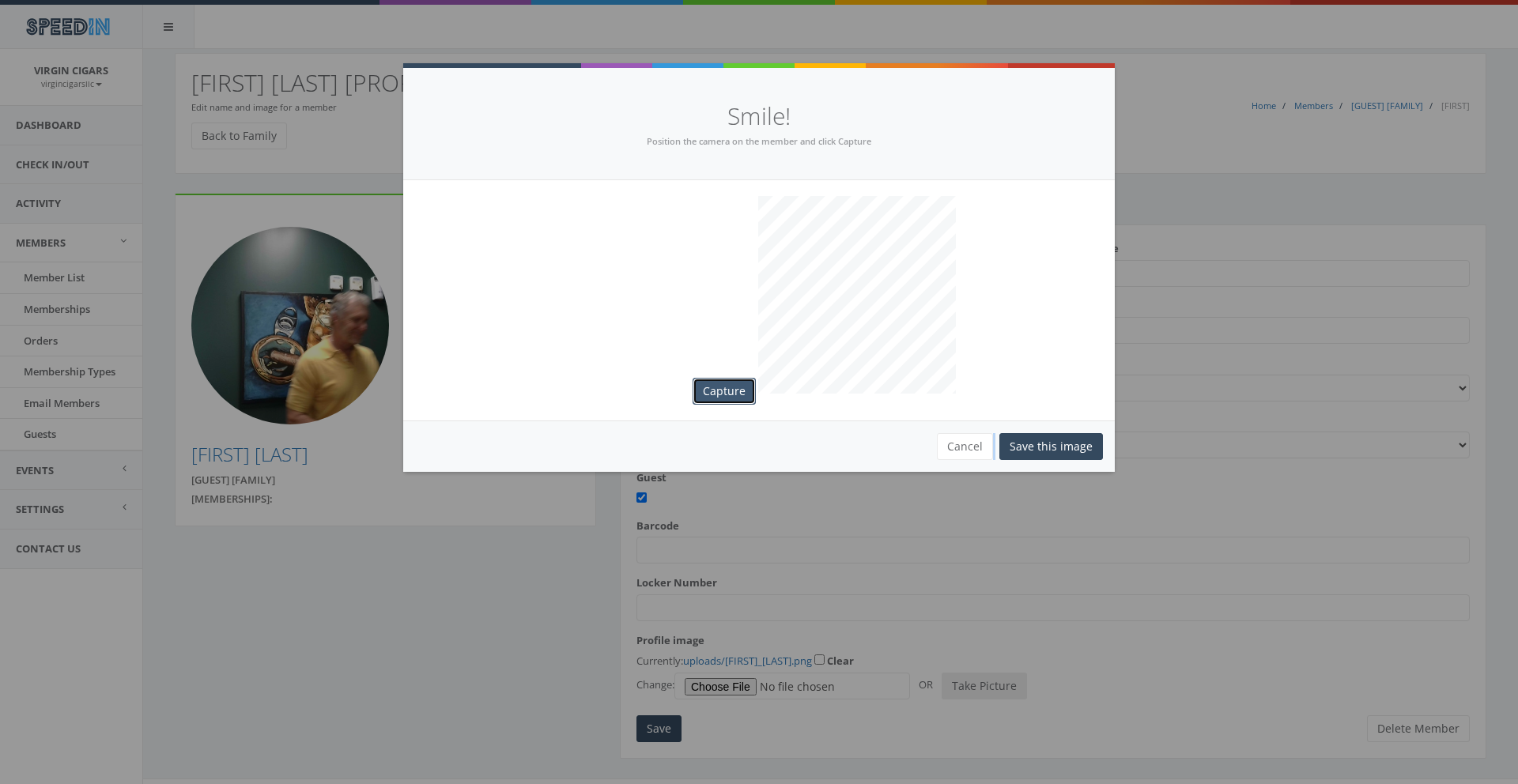 click on "Capture" at bounding box center (724, 391) 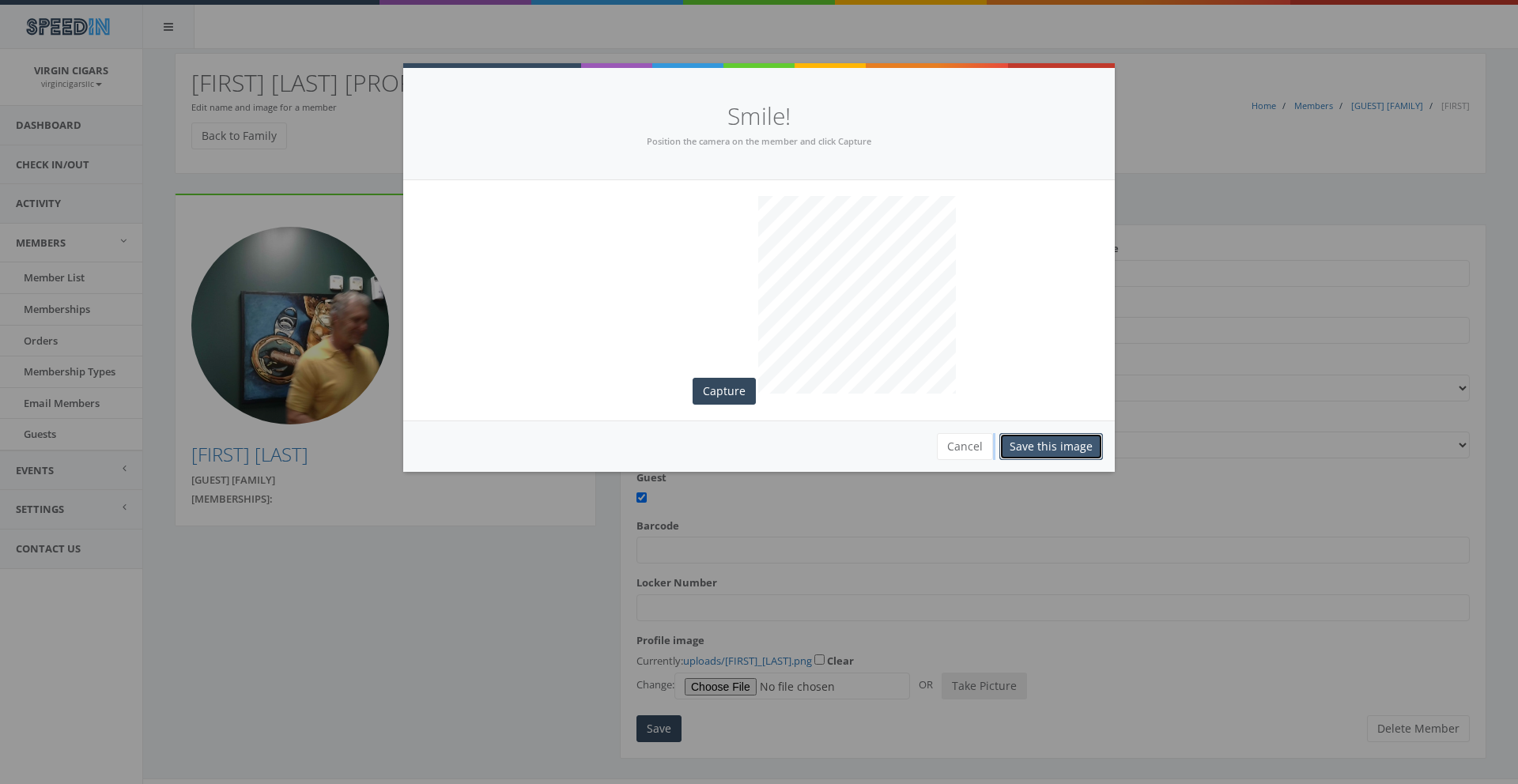 drag, startPoint x: 1025, startPoint y: 444, endPoint x: 1026, endPoint y: 466, distance: 22.022716 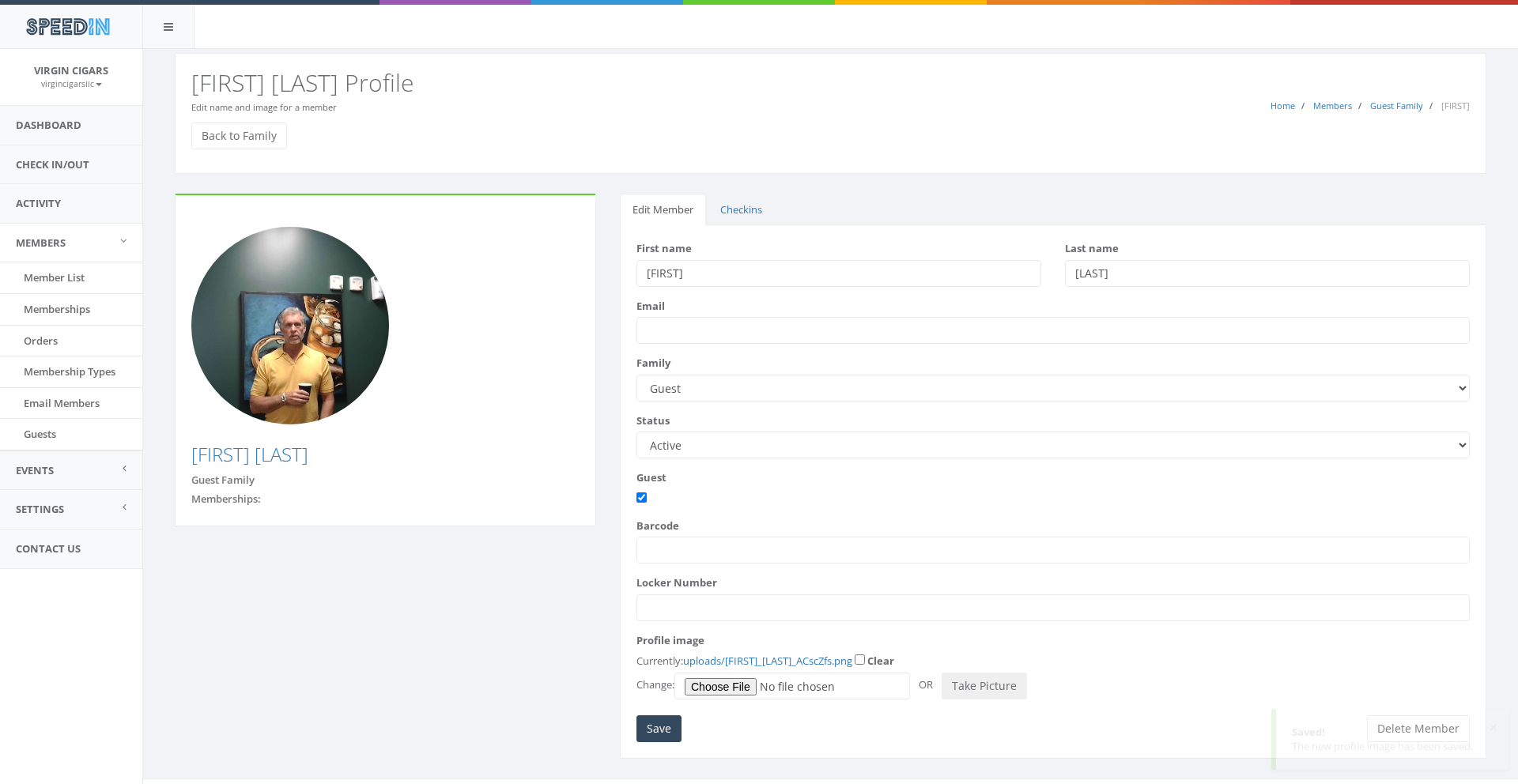 scroll, scrollTop: 0, scrollLeft: 0, axis: both 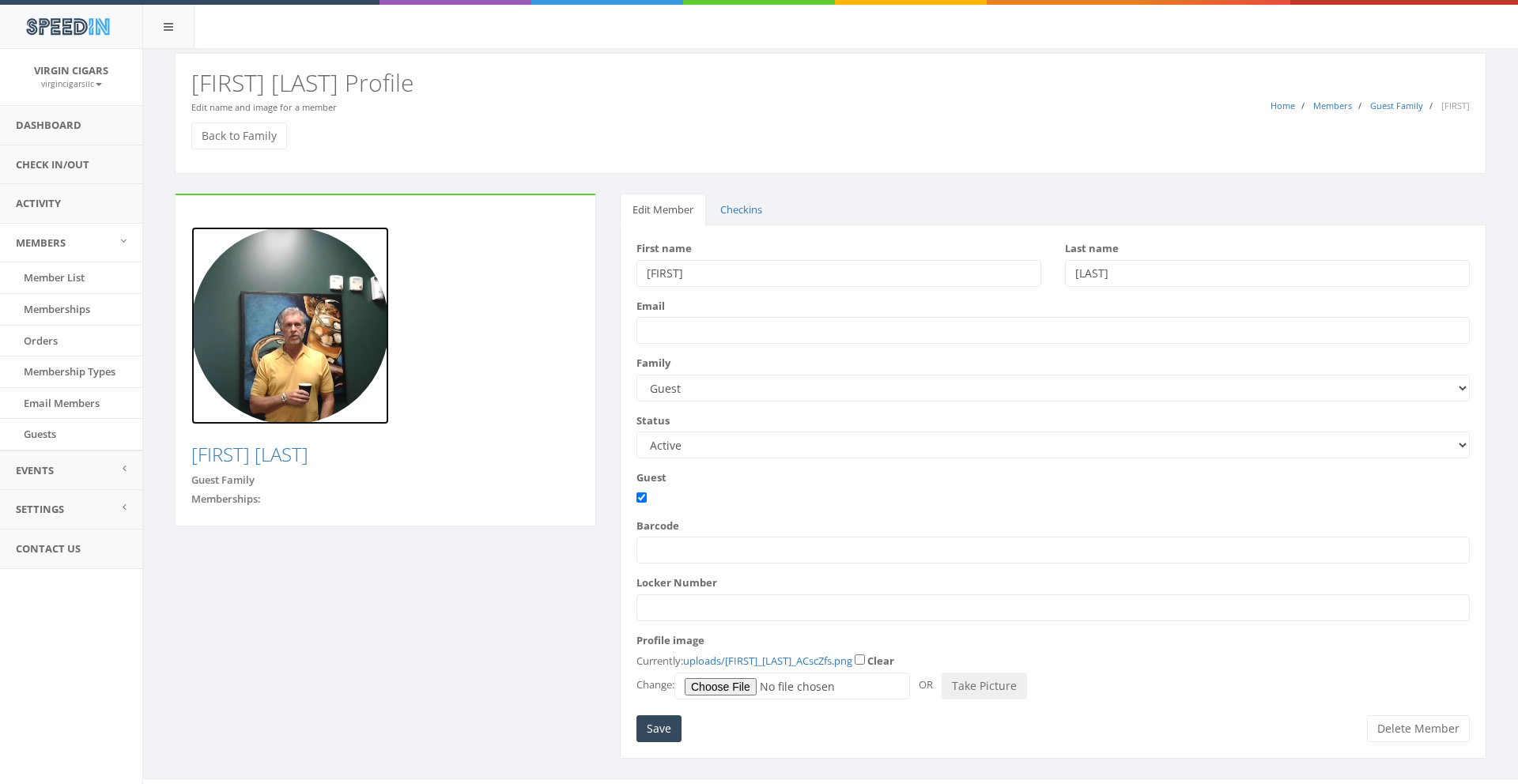 click at bounding box center [290, 326] 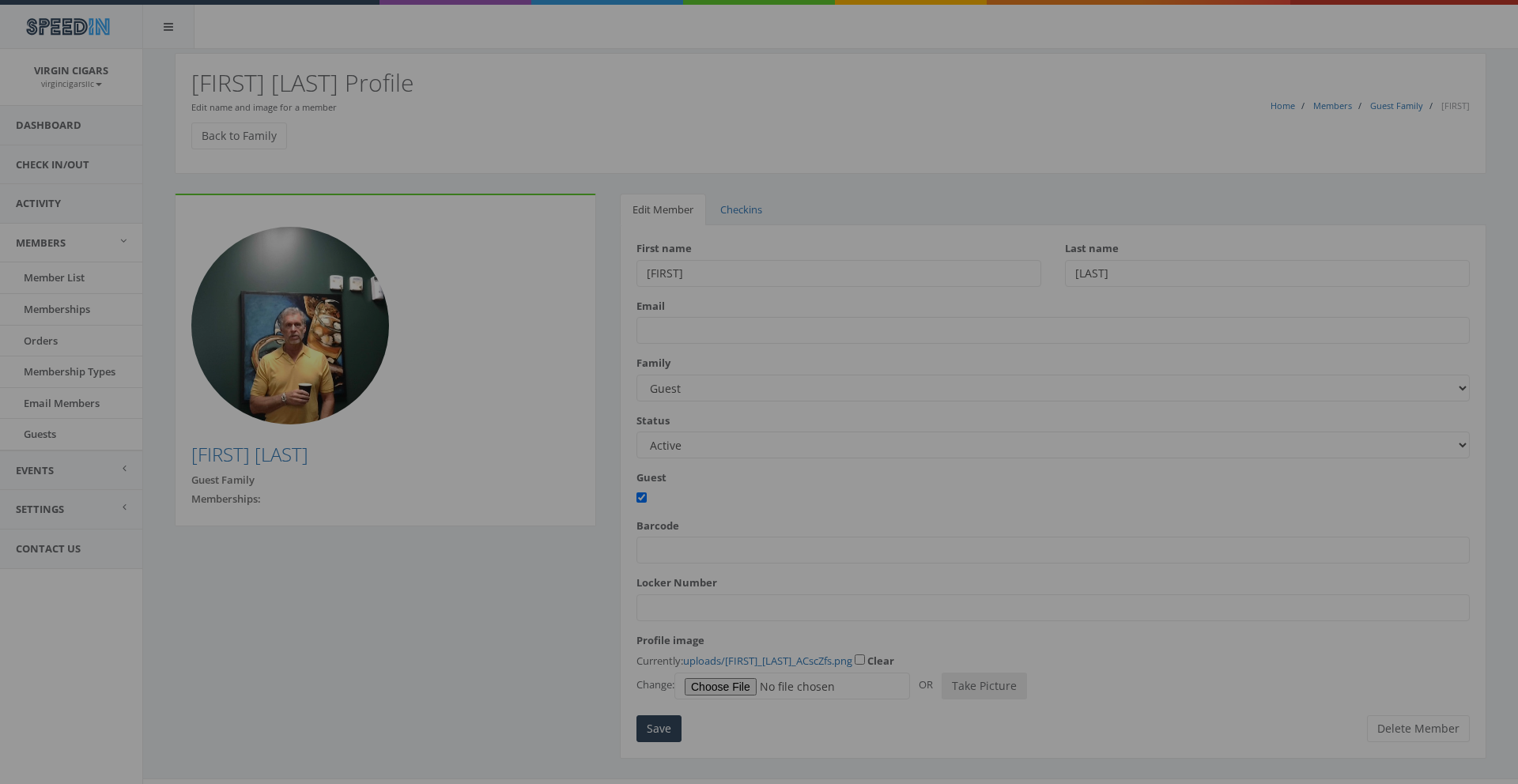 click on "SpeedIn
SpeedIn
Virgin Cigars
virgincigarsllc
My Profile
Logout
Dashboard
Check In/Out
Activity
Members
Member List
Memberships
Orders
Membership Types" at bounding box center [759, 405] 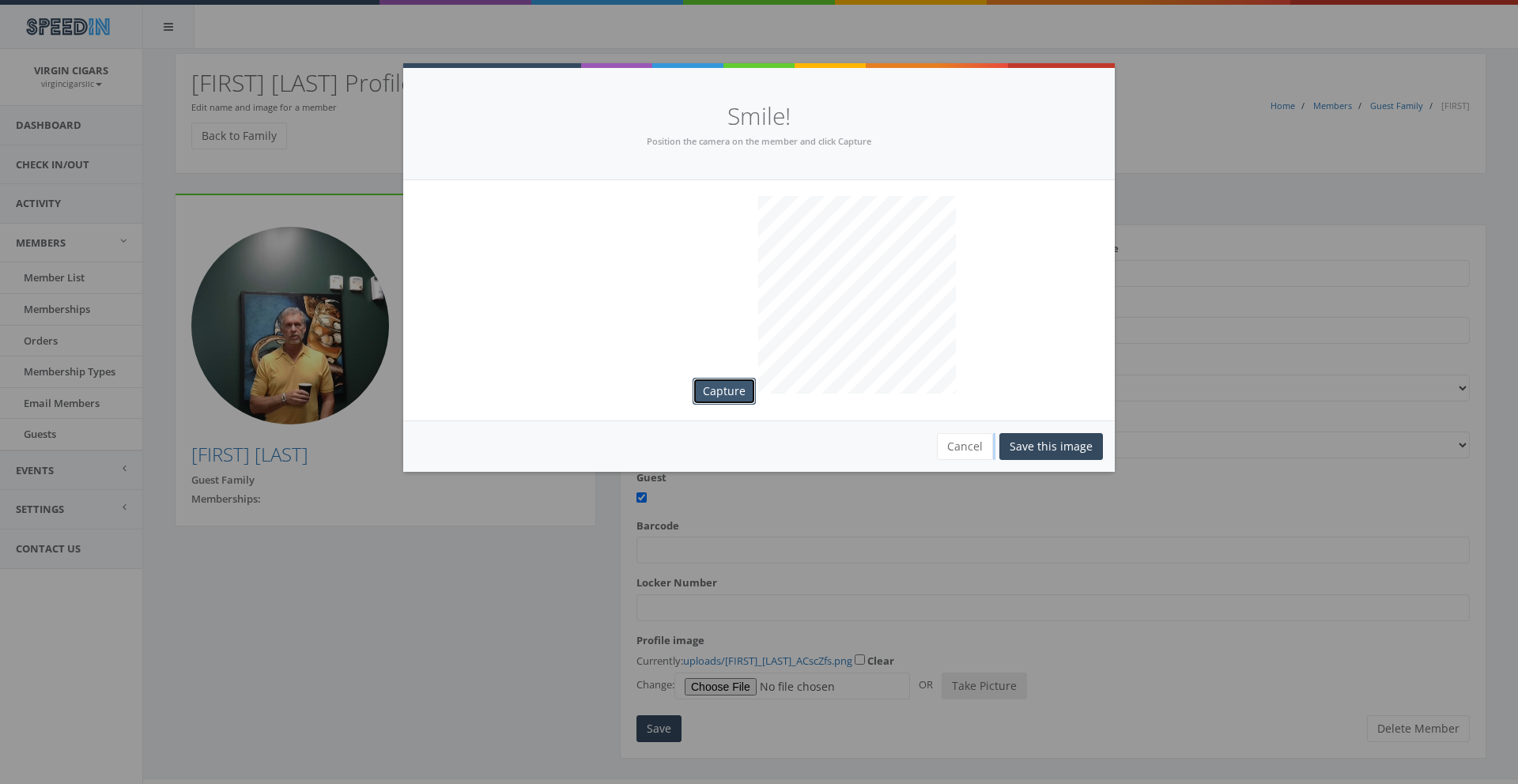 click on "Capture" at bounding box center [724, 391] 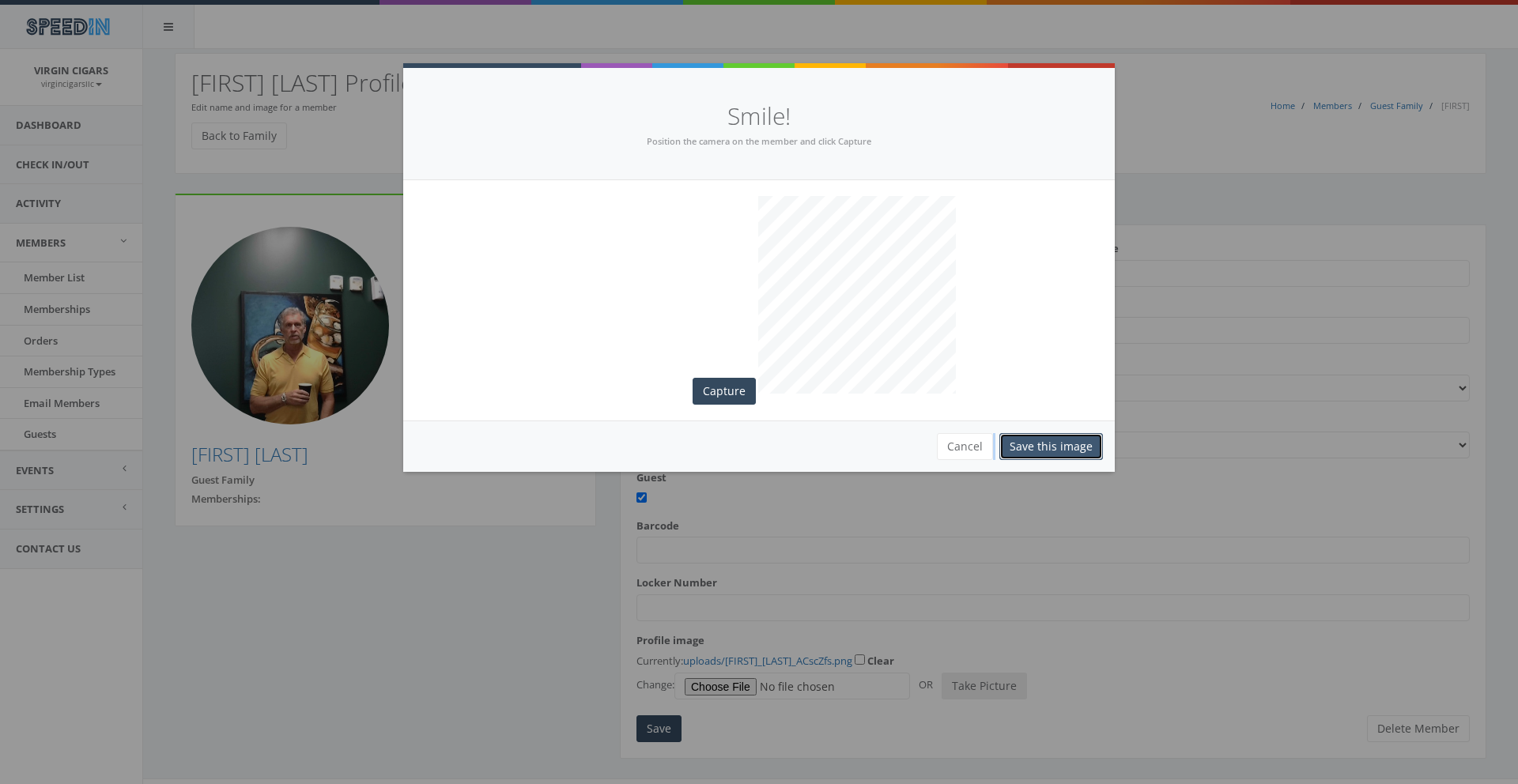 click on "Save this image" at bounding box center (1051, 447) 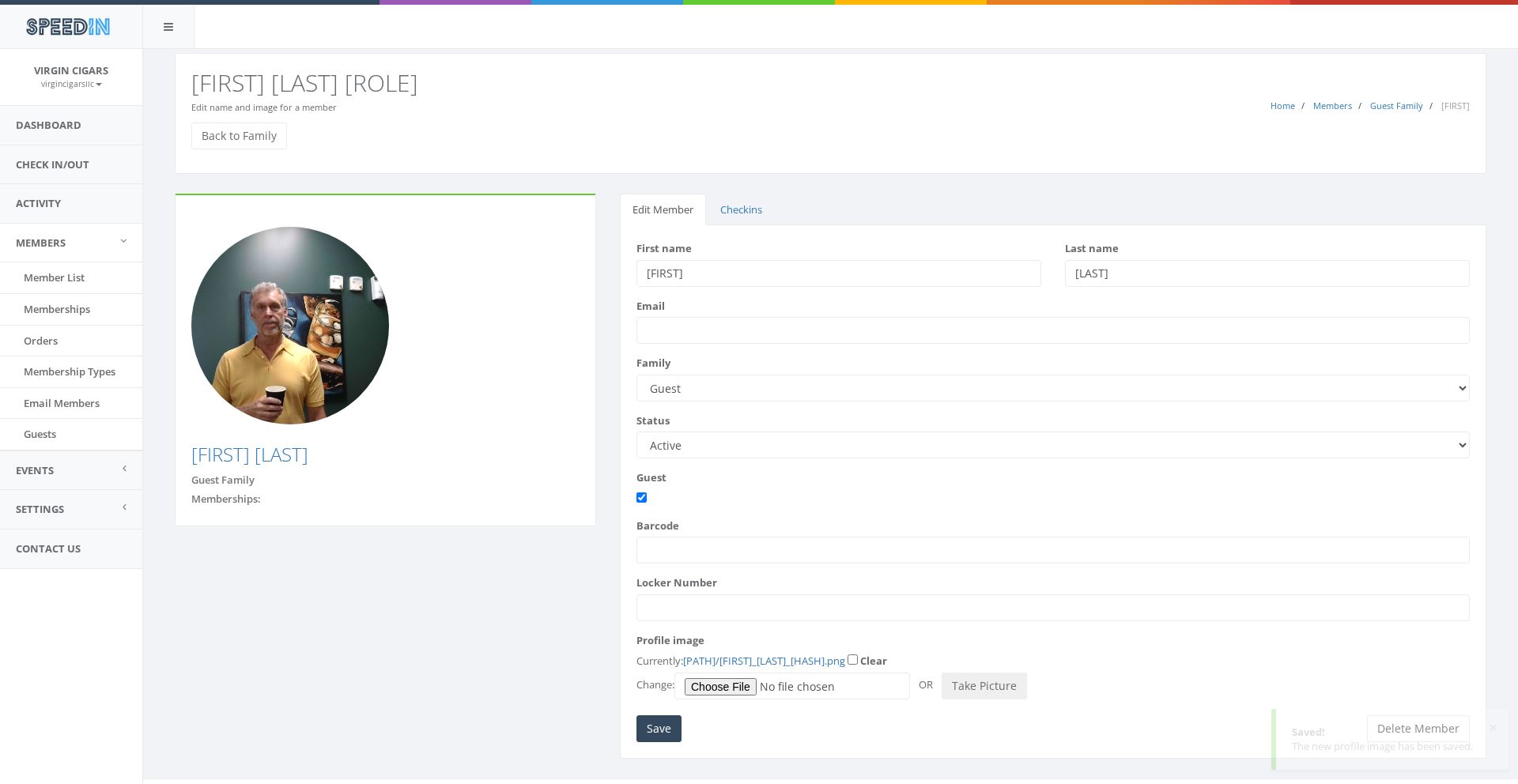 scroll, scrollTop: 0, scrollLeft: 0, axis: both 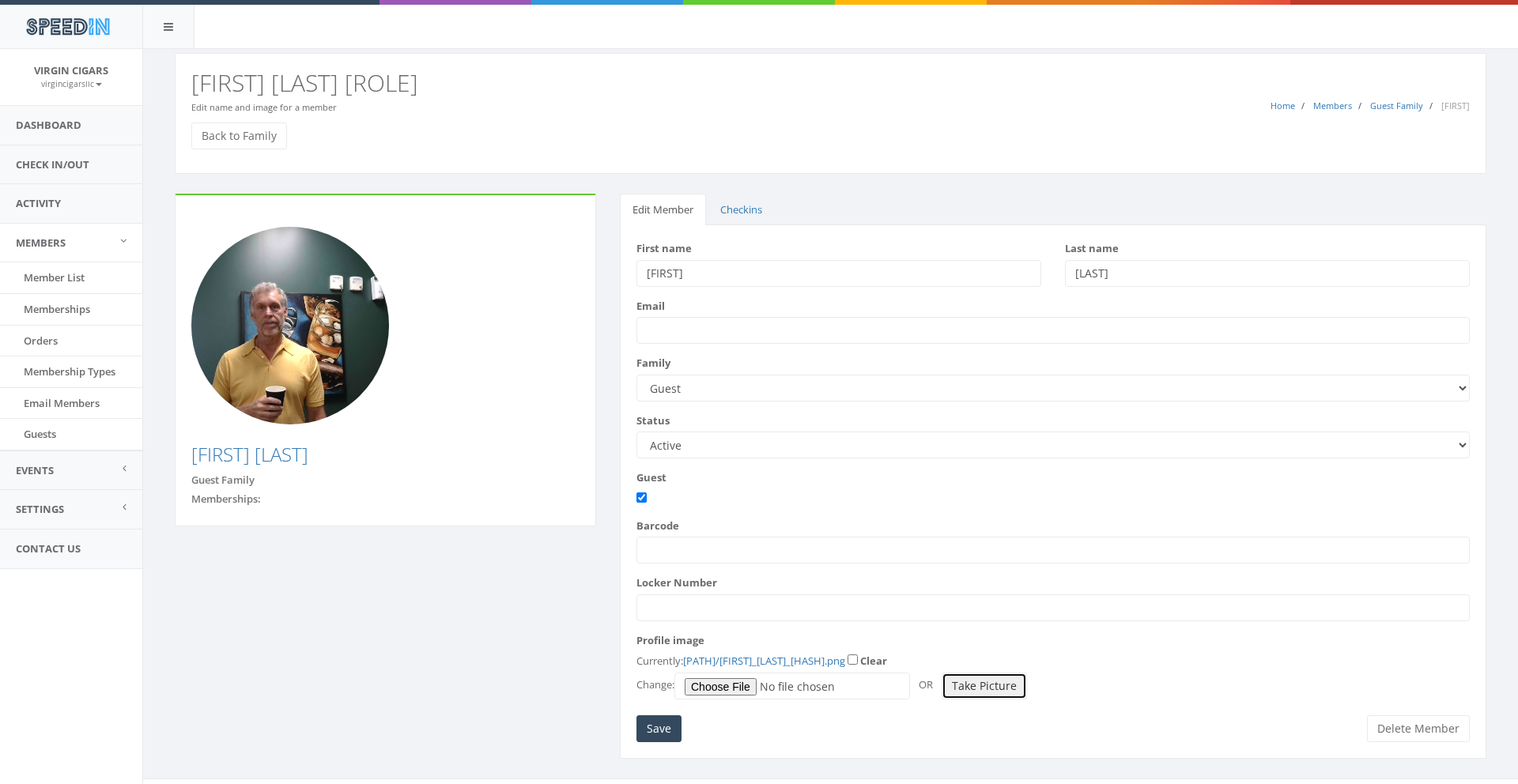 click on "Take Picture" at bounding box center [984, 686] 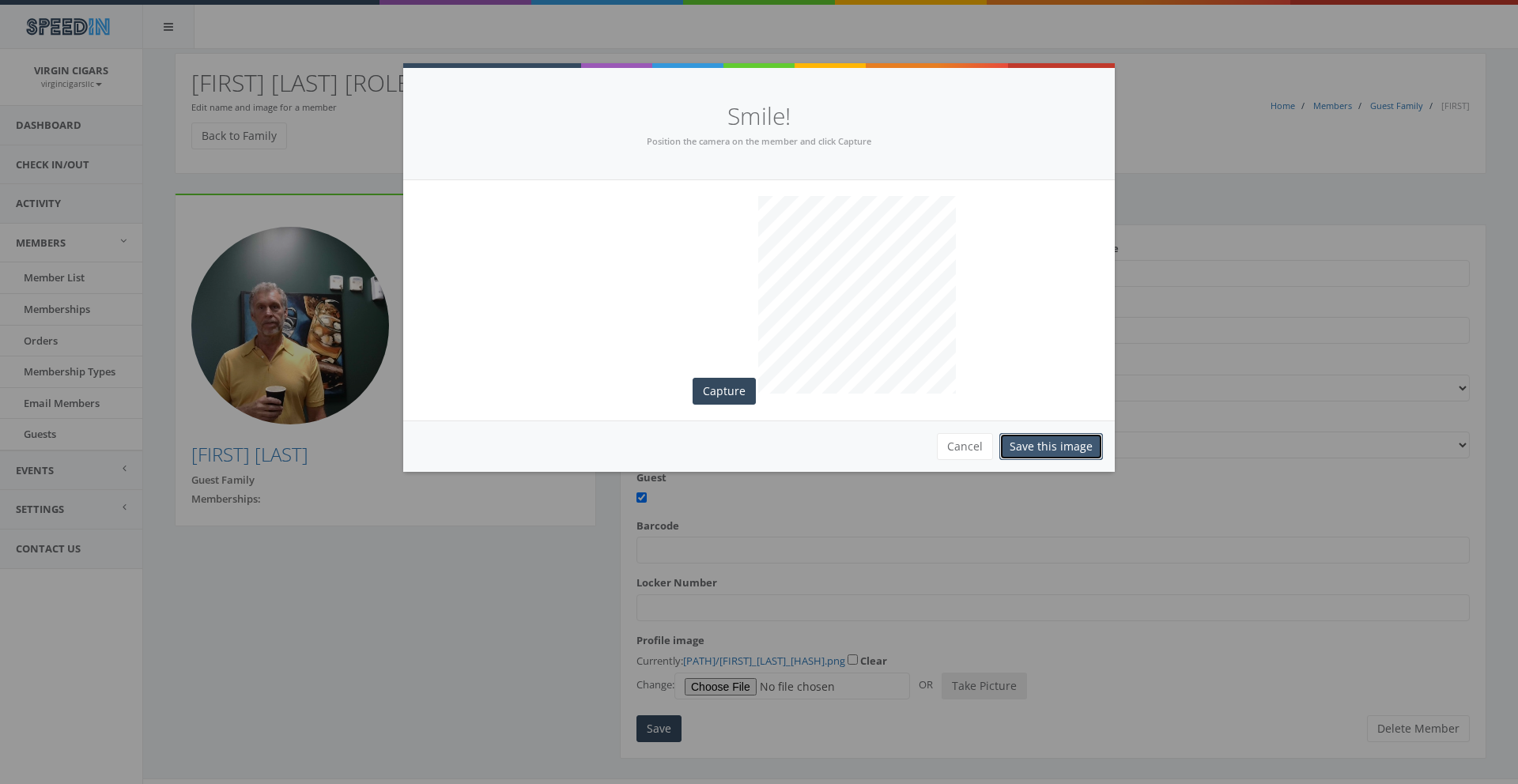 click on "Save this image" at bounding box center [1051, 447] 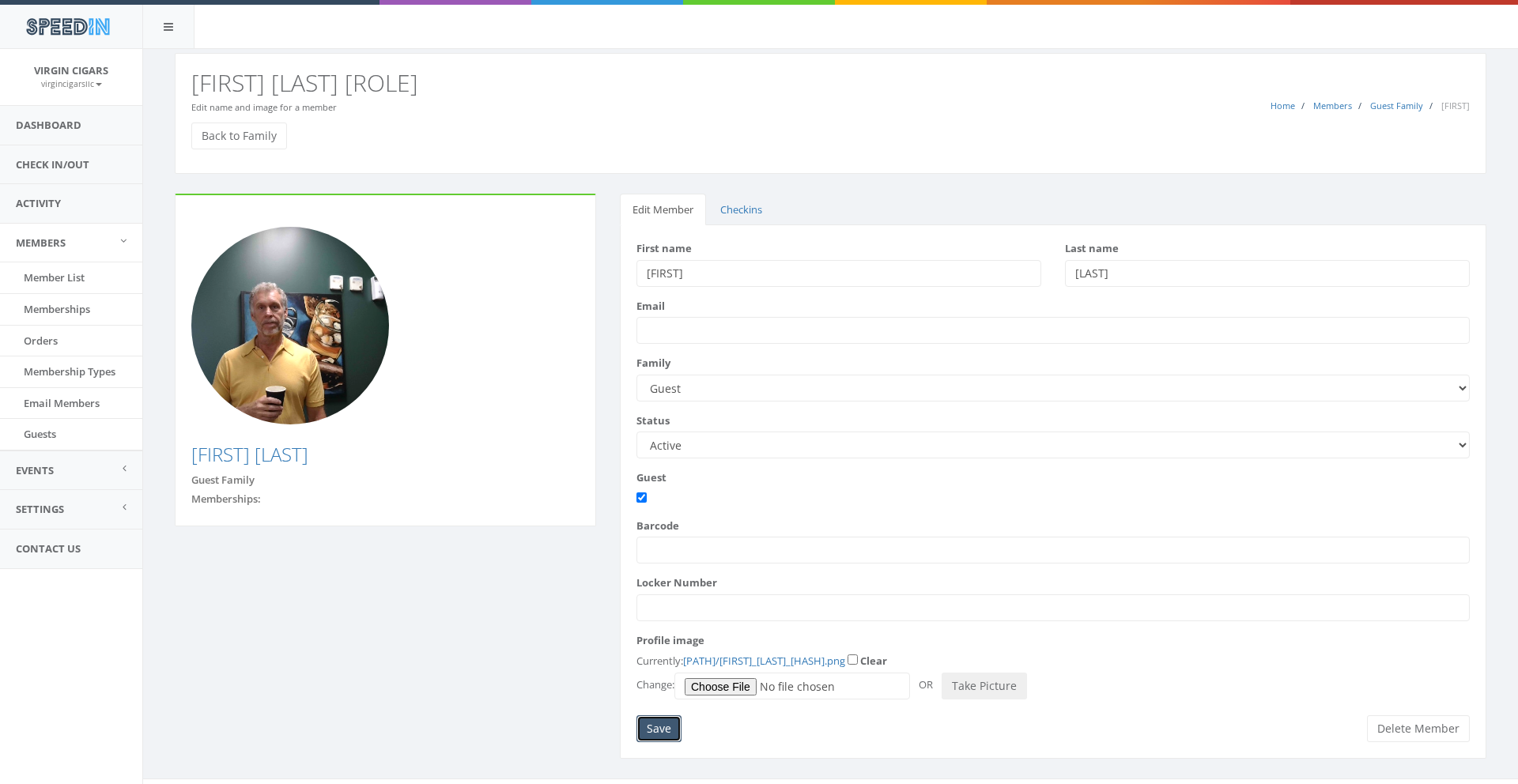 click on "Save" at bounding box center [659, 729] 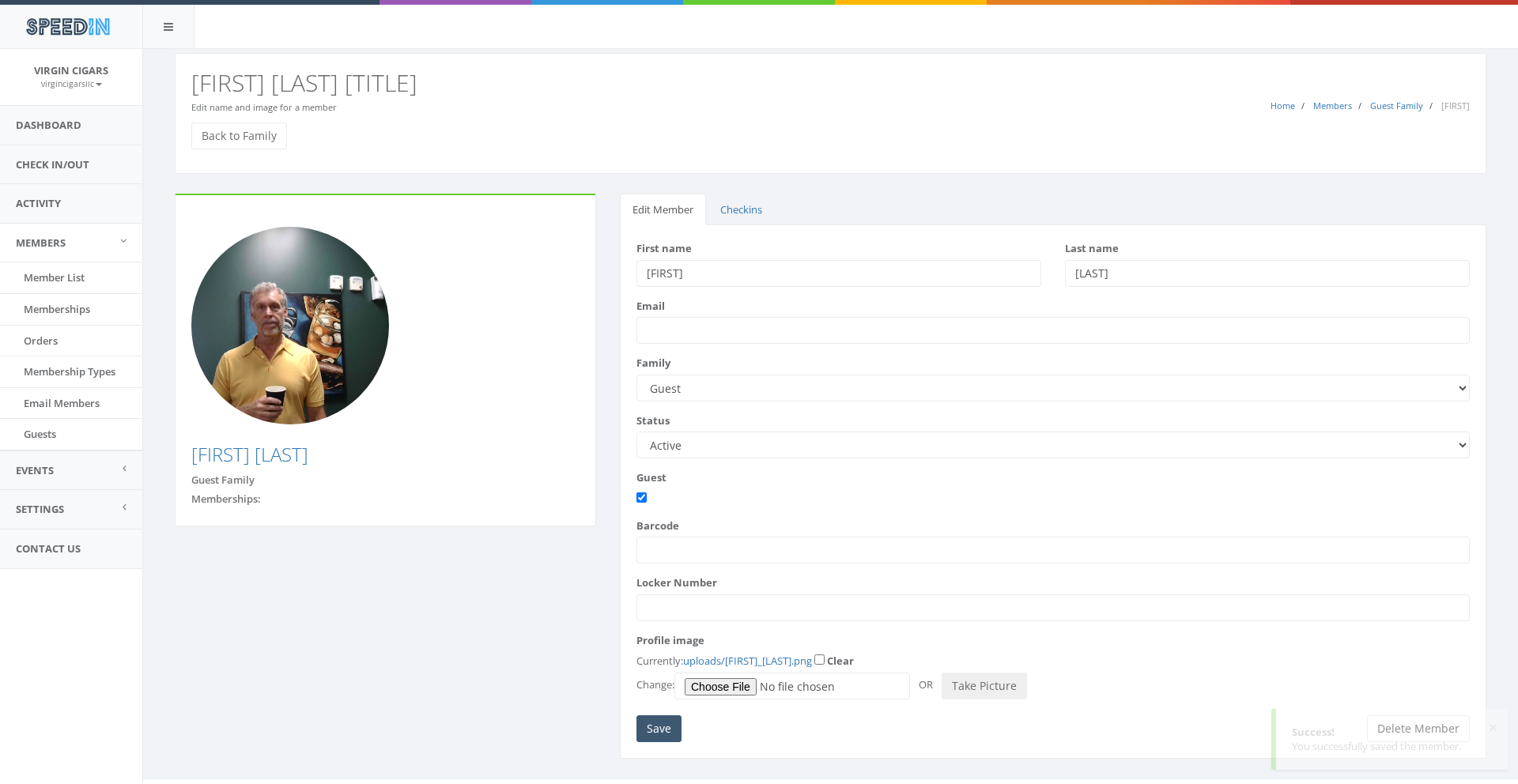 scroll, scrollTop: 0, scrollLeft: 0, axis: both 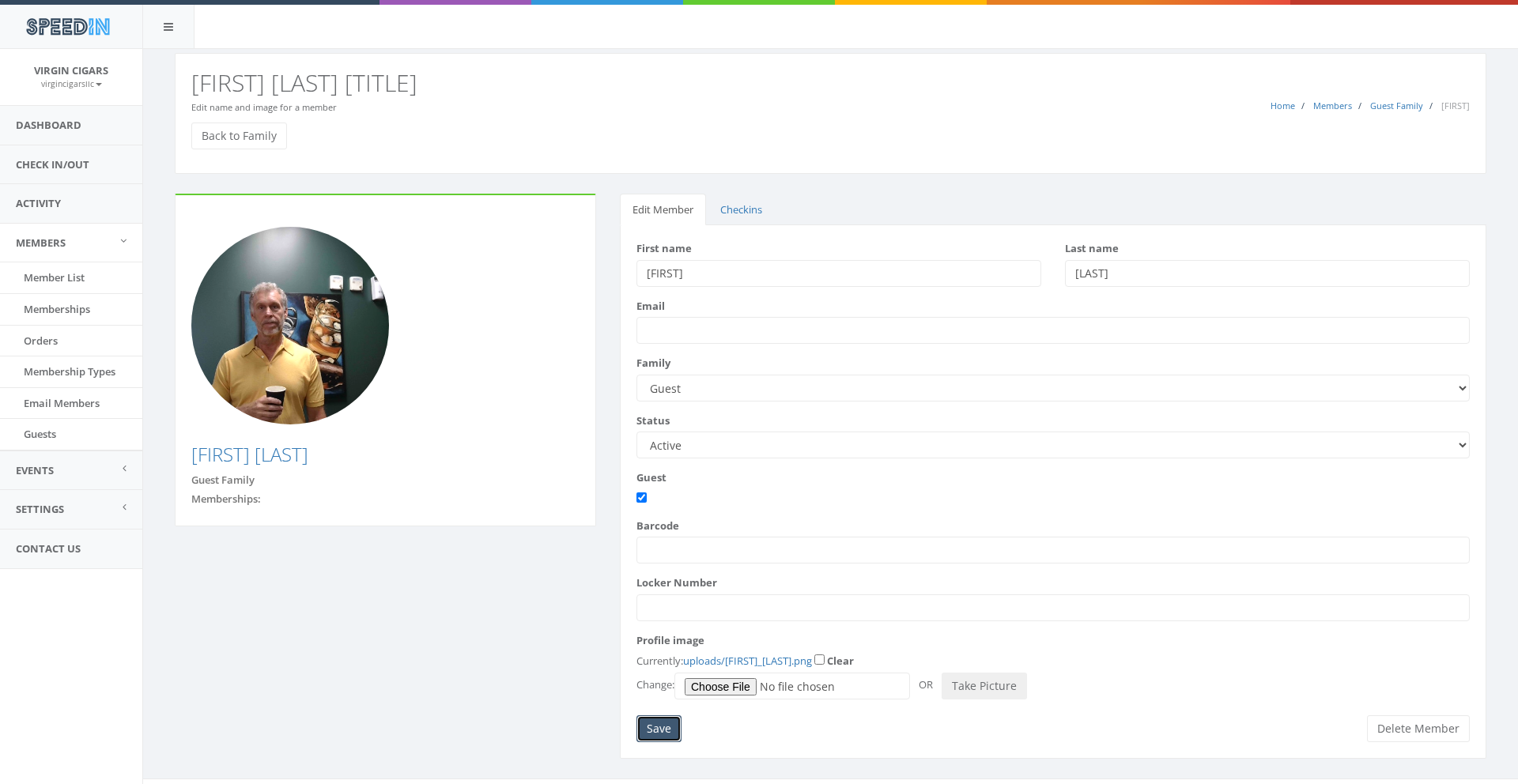 click on "Save" at bounding box center [659, 729] 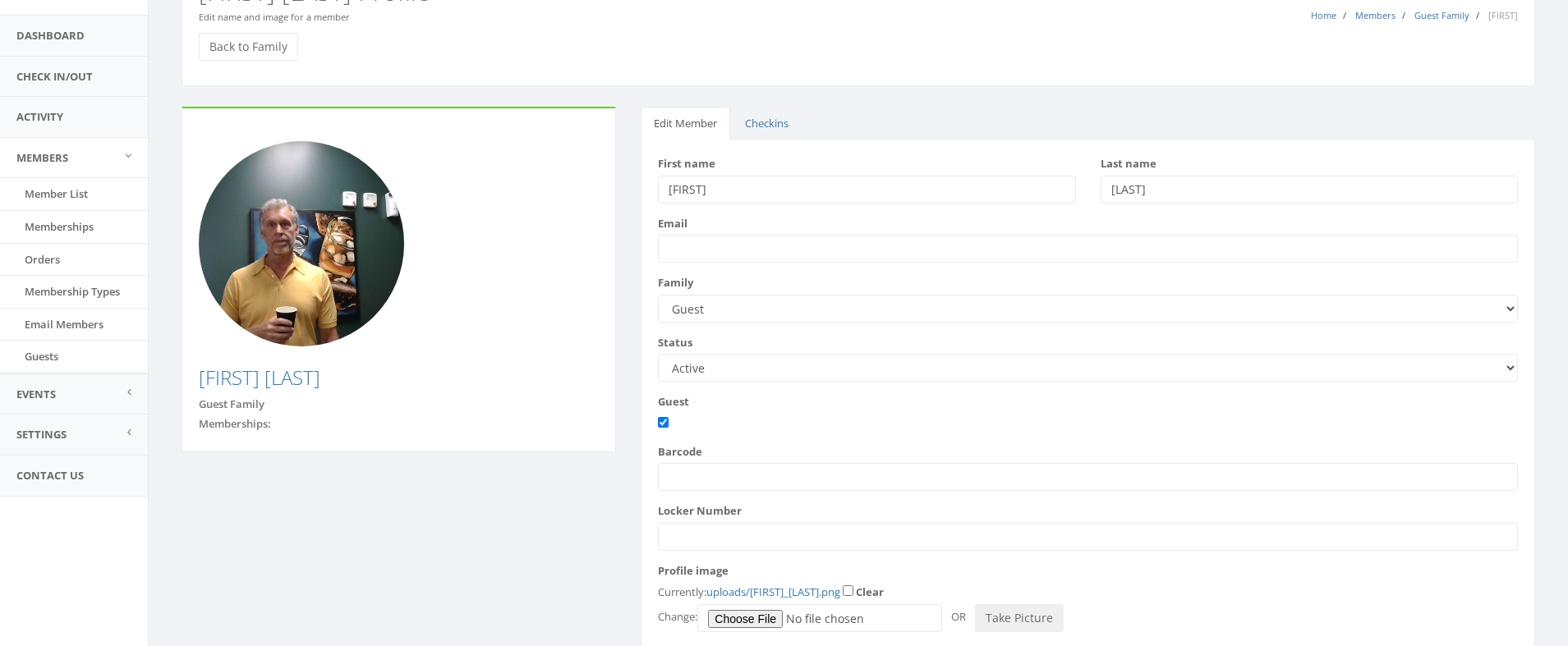 scroll, scrollTop: 195, scrollLeft: 0, axis: vertical 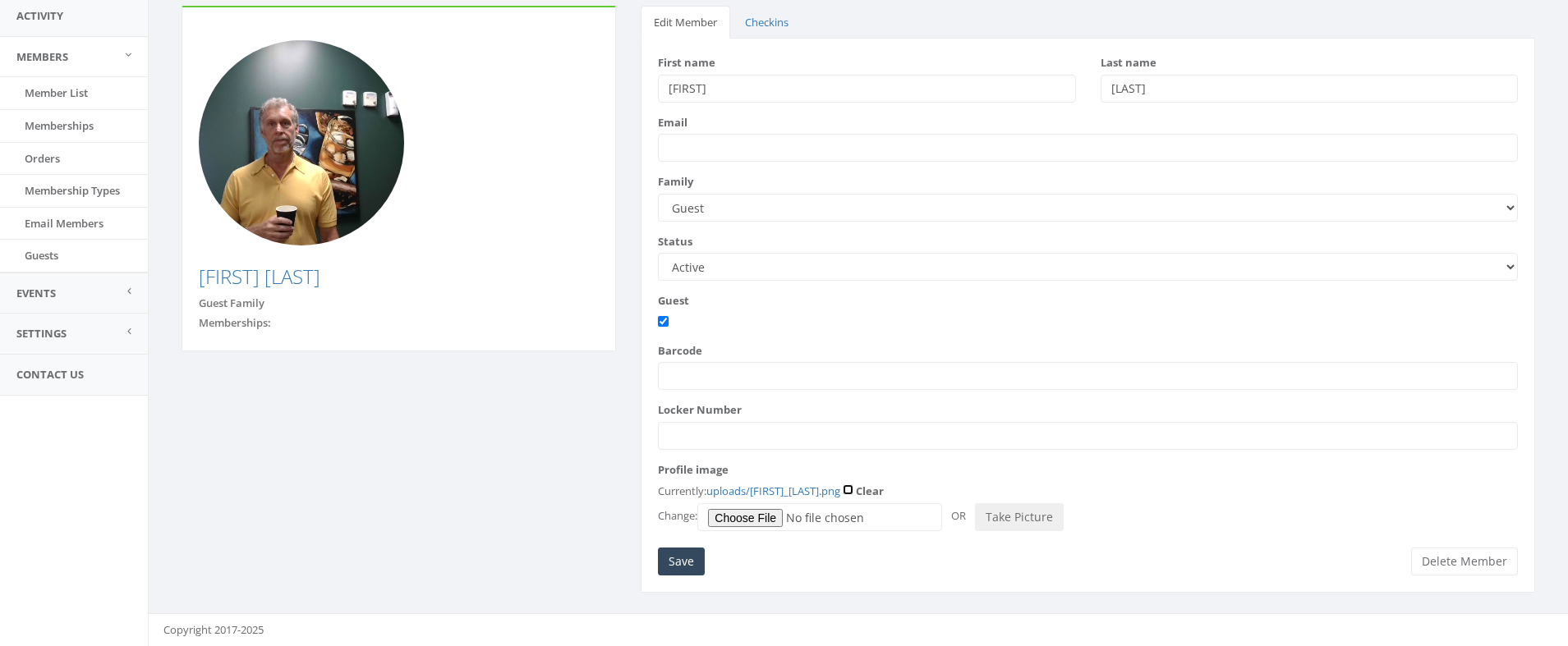 click on "Clear" at bounding box center [848, 489] 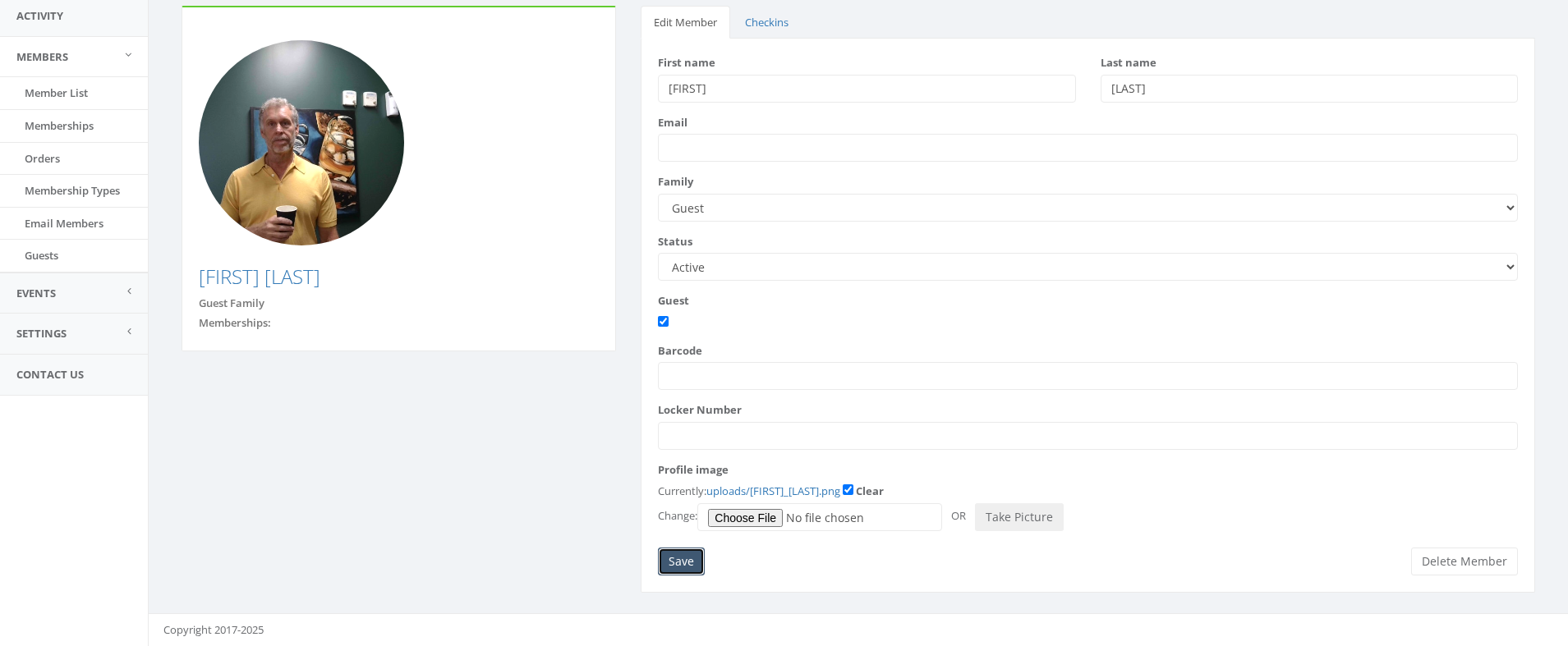 click on "Save" at bounding box center (681, 561) 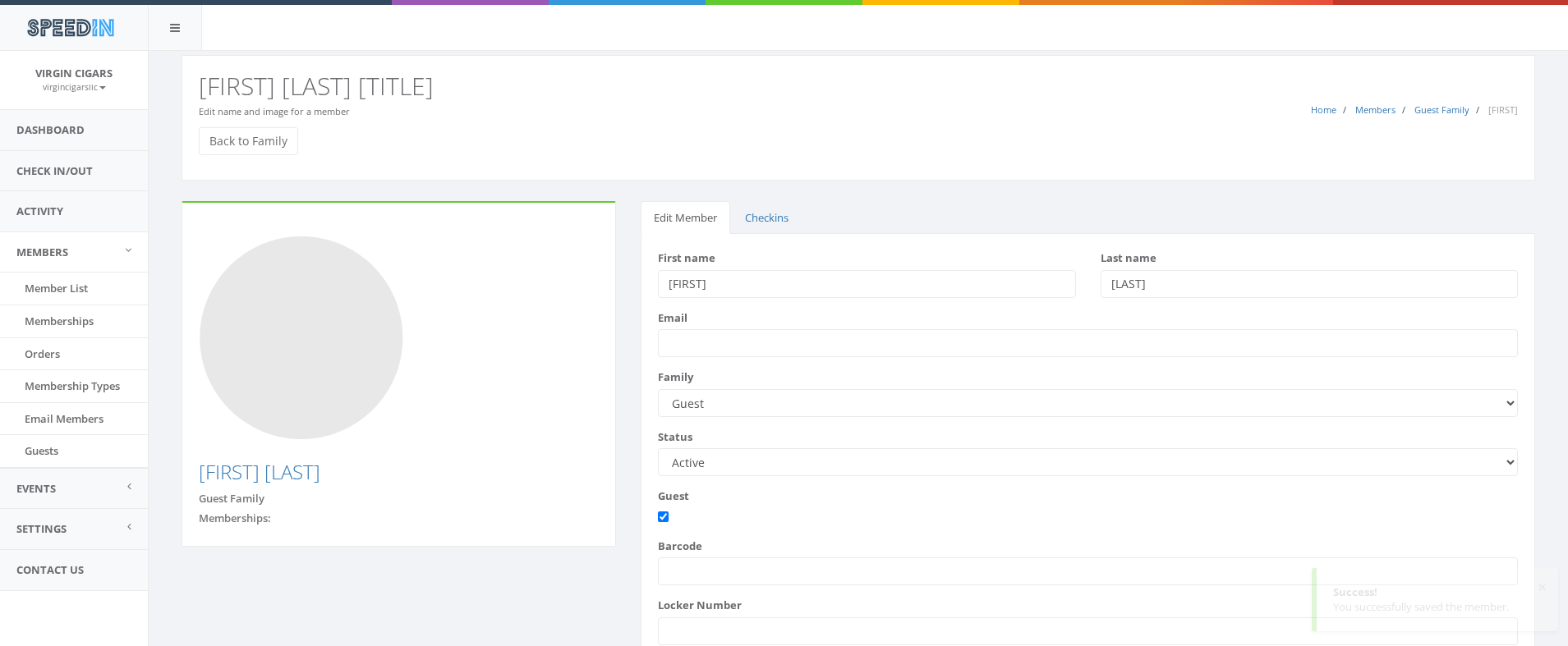 scroll, scrollTop: 0, scrollLeft: 0, axis: both 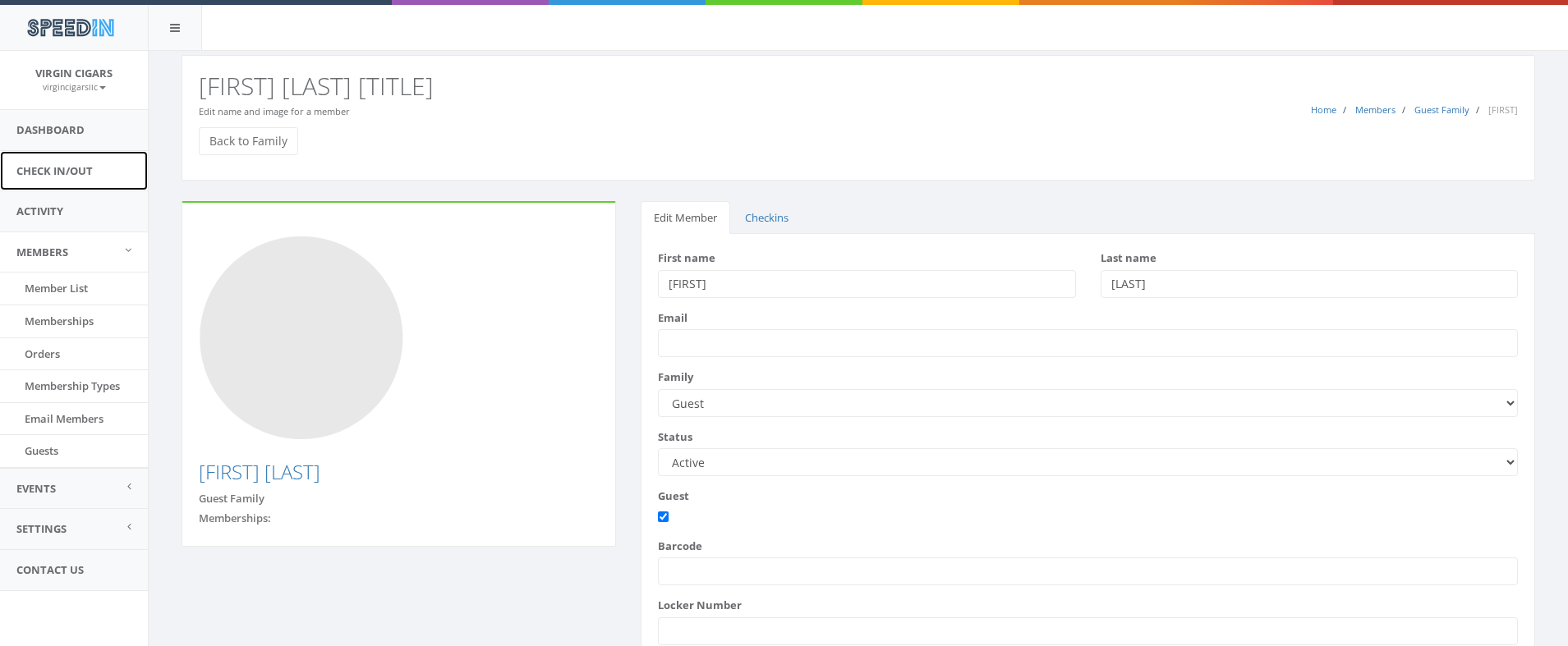 drag, startPoint x: 62, startPoint y: 172, endPoint x: 72, endPoint y: 172, distance: 10 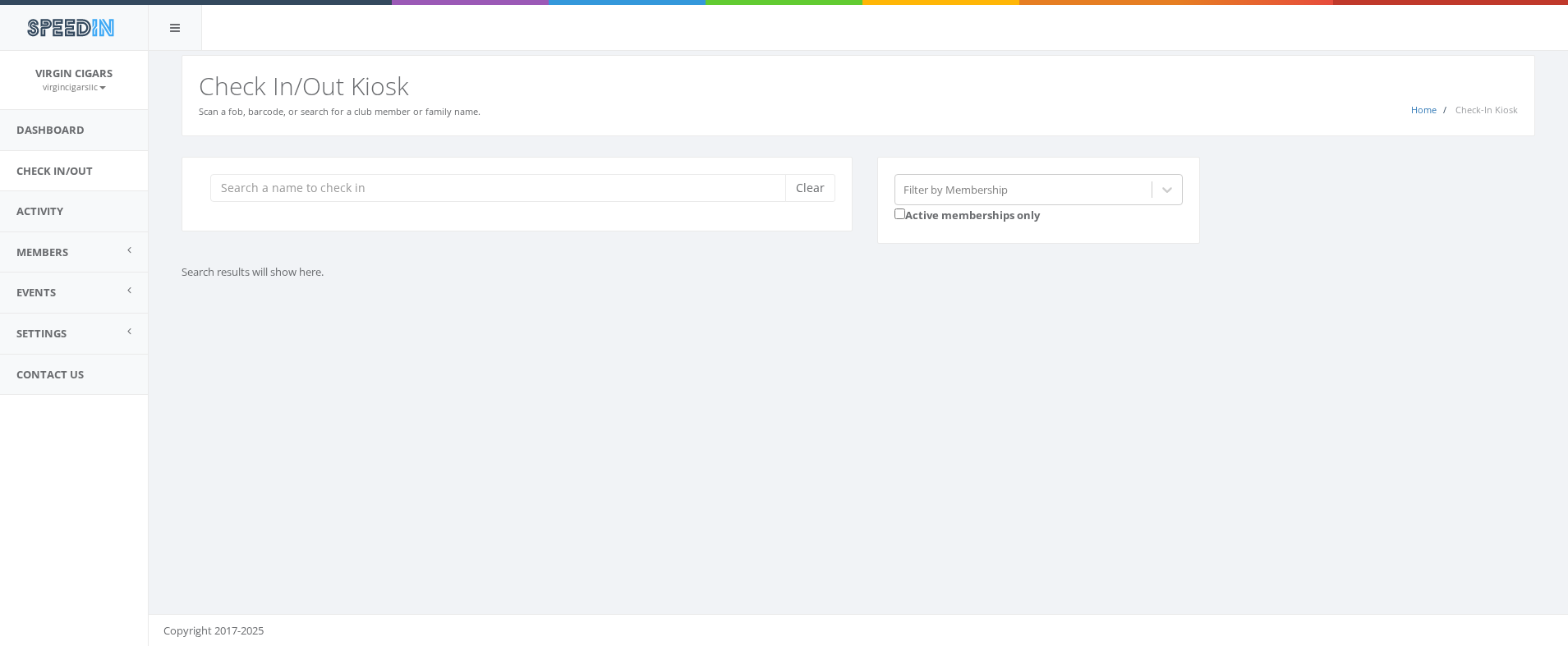 scroll, scrollTop: 0, scrollLeft: 0, axis: both 